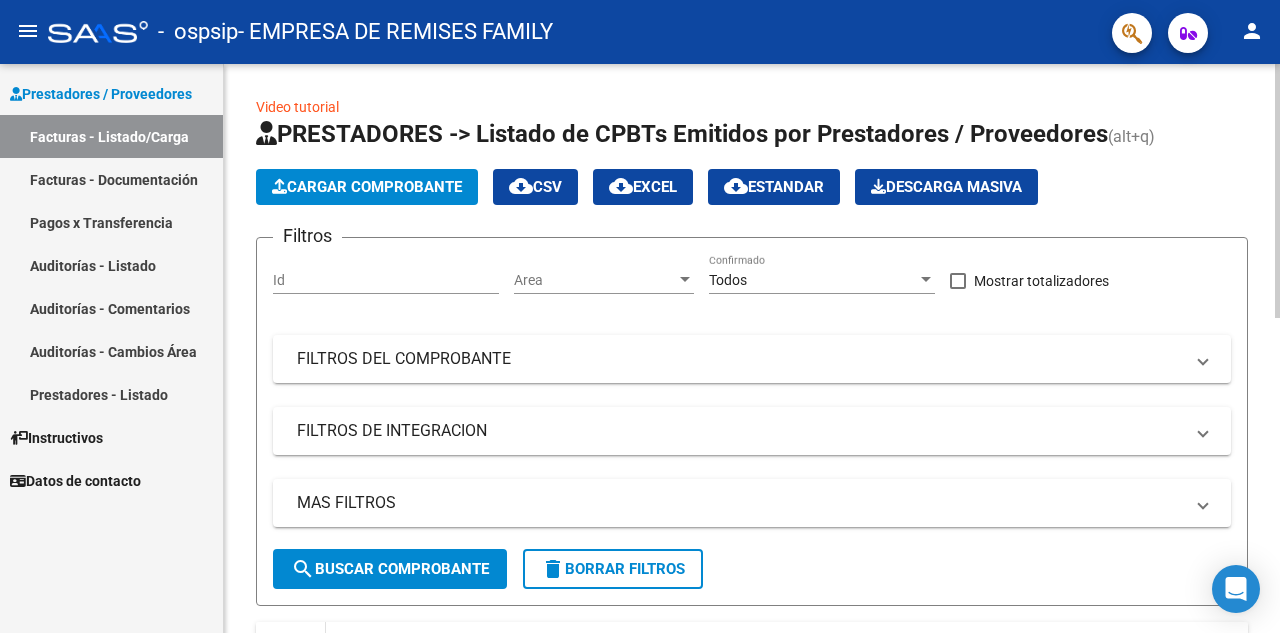 scroll, scrollTop: 0, scrollLeft: 0, axis: both 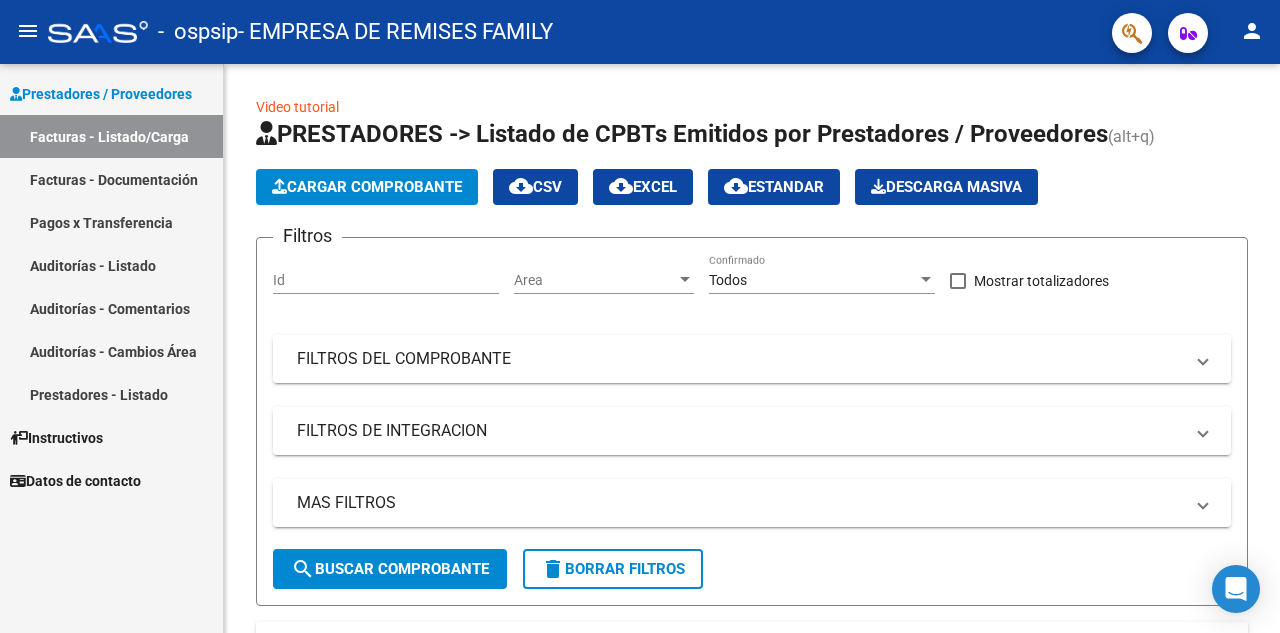 click on "Facturas - Listado/Carga" at bounding box center [111, 136] 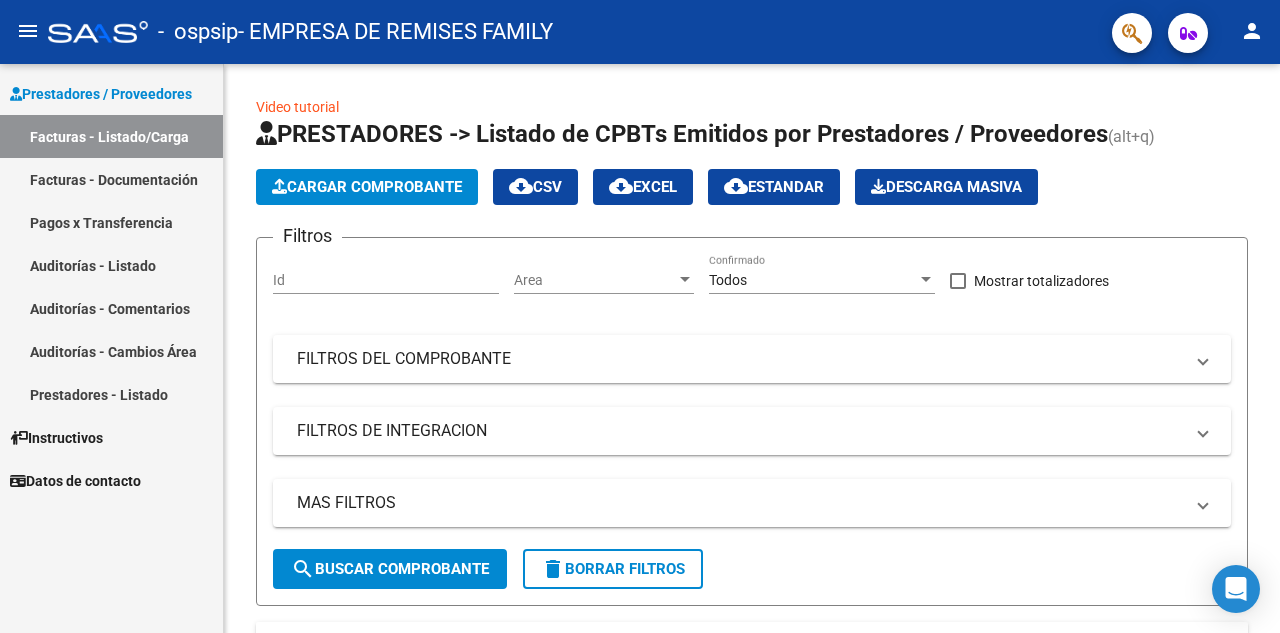 click on "Facturas - Documentación" at bounding box center (111, 179) 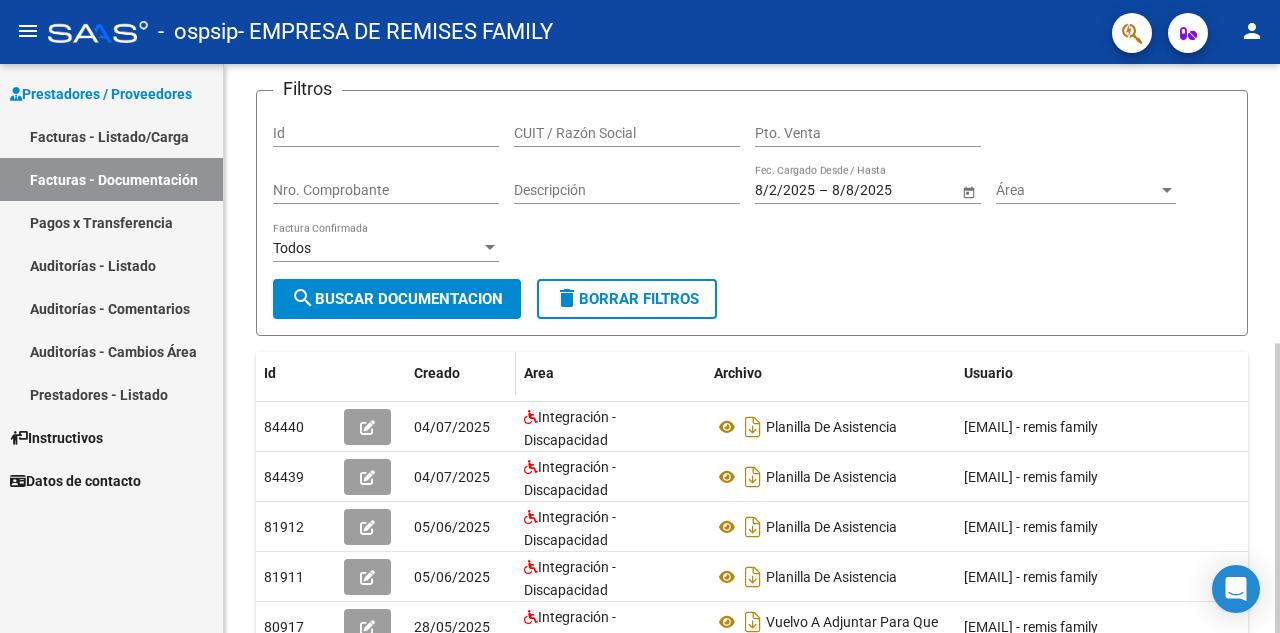 scroll, scrollTop: 0, scrollLeft: 0, axis: both 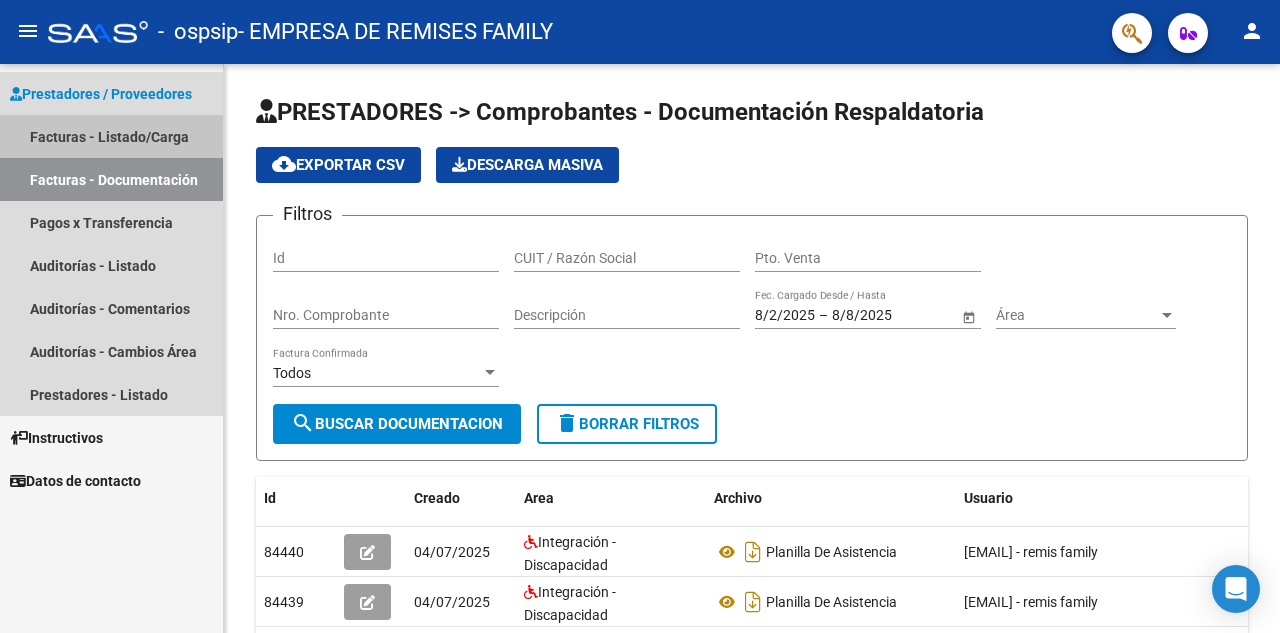 click on "Facturas - Listado/Carga" at bounding box center (111, 136) 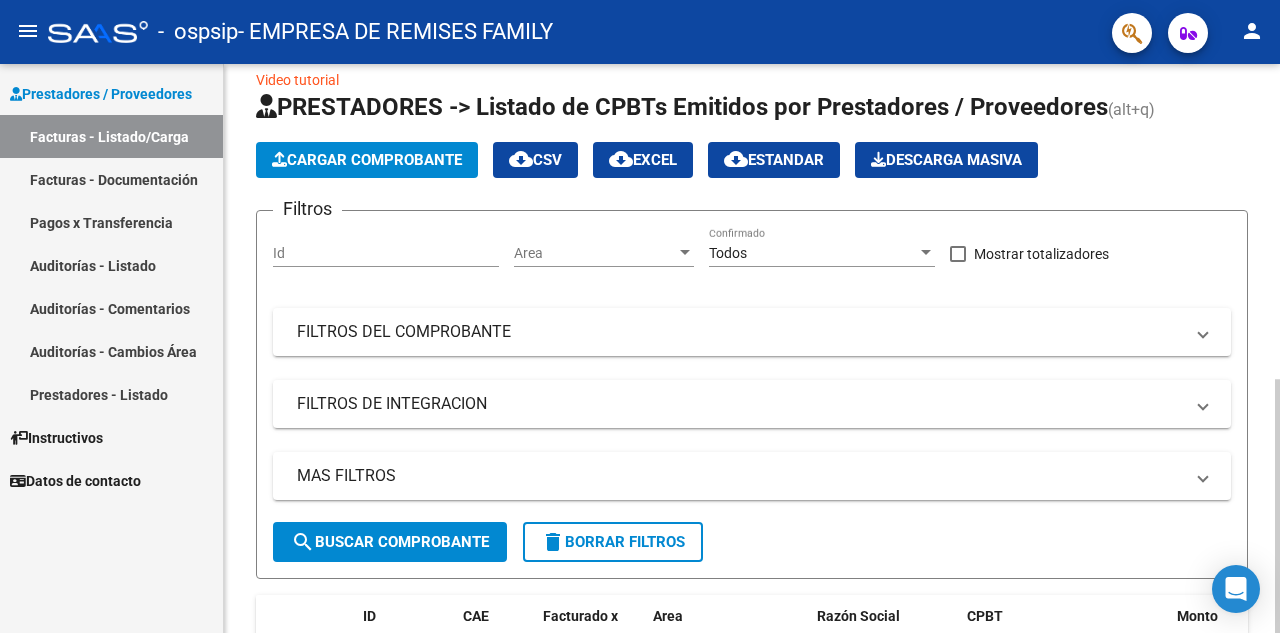 scroll, scrollTop: 0, scrollLeft: 0, axis: both 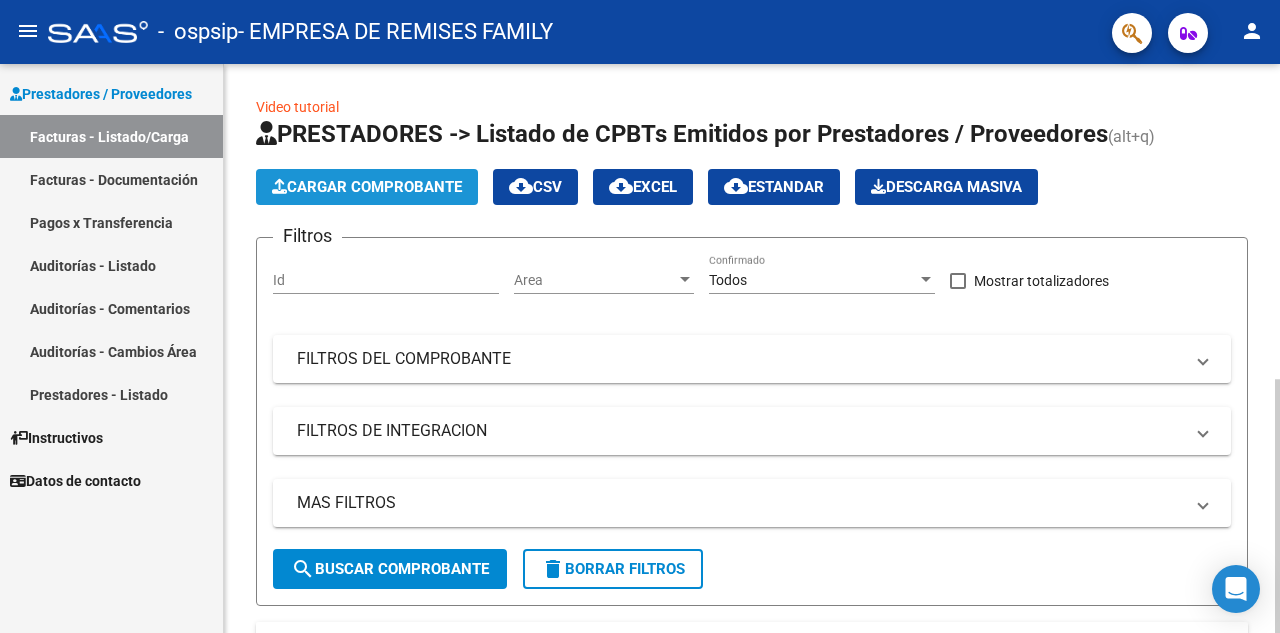 click on "Cargar Comprobante" 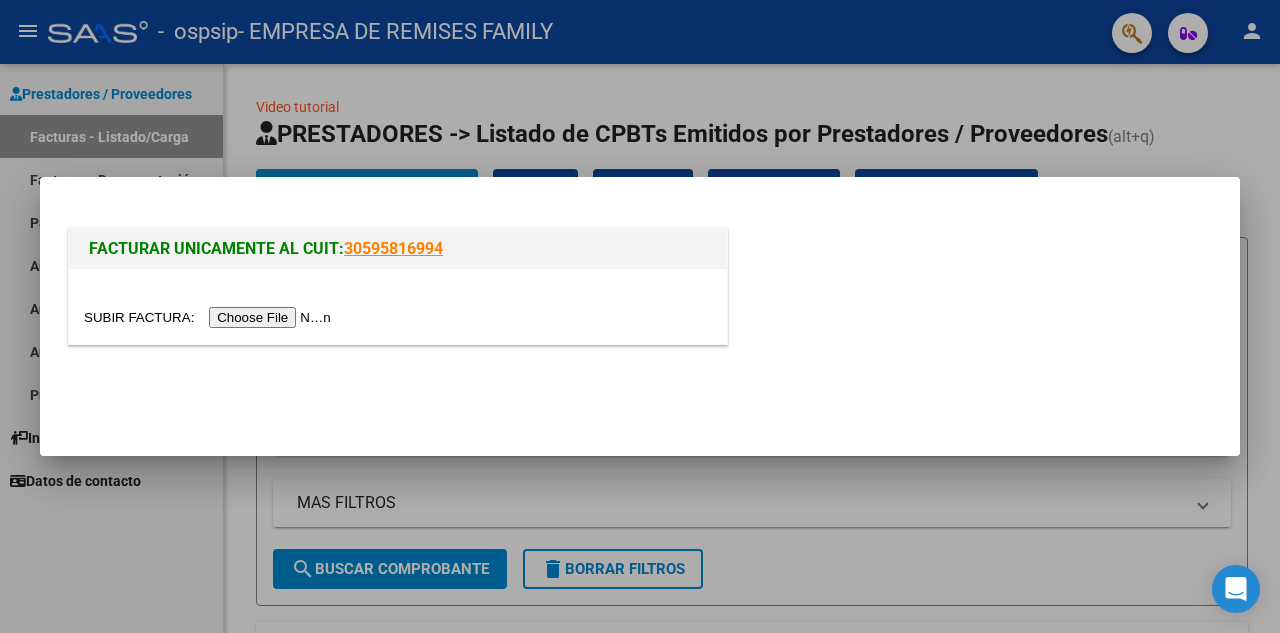 click at bounding box center (210, 317) 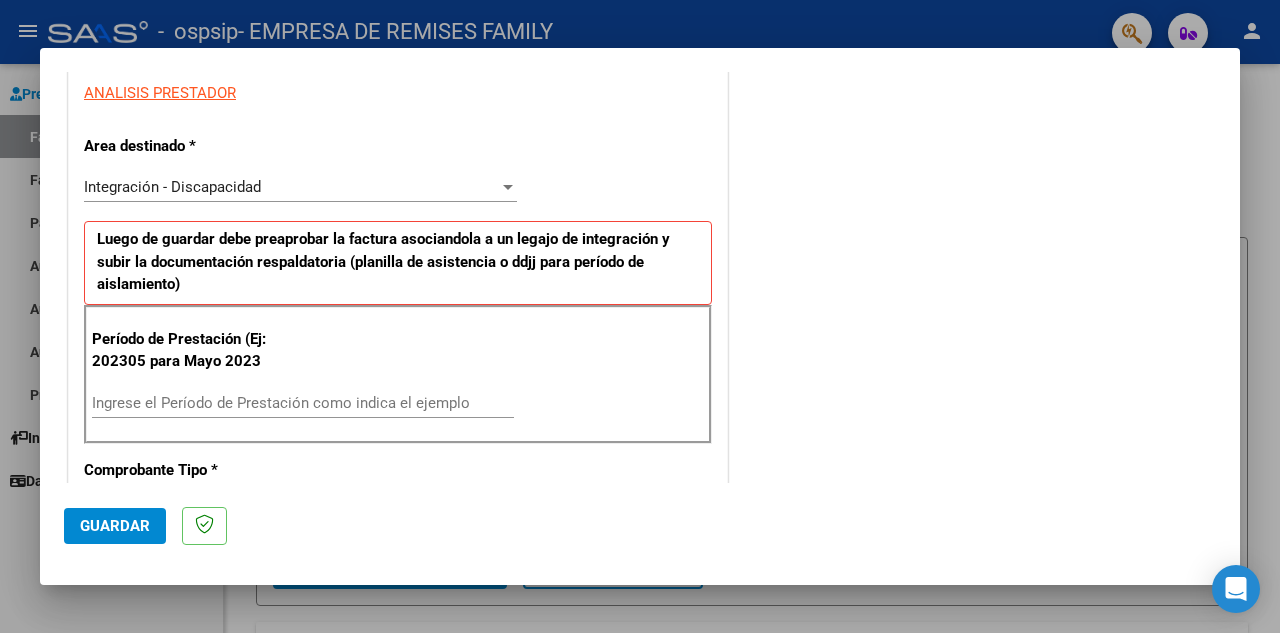 scroll, scrollTop: 500, scrollLeft: 0, axis: vertical 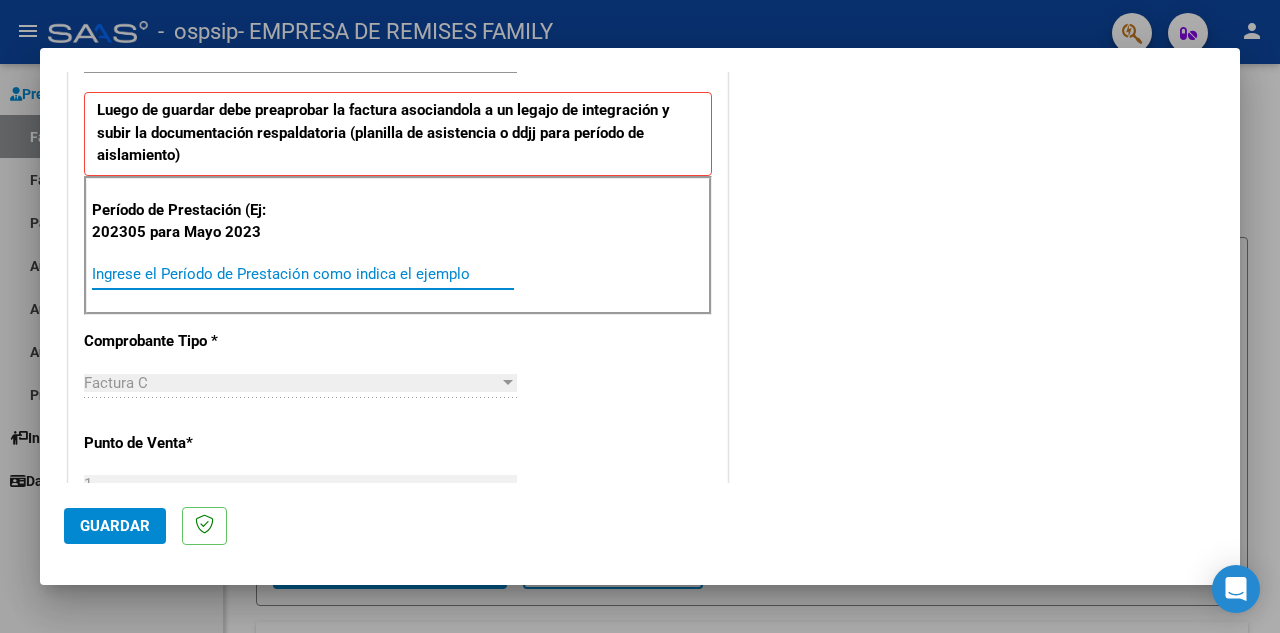 click on "Ingrese el Período de Prestación como indica el ejemplo" at bounding box center [303, 274] 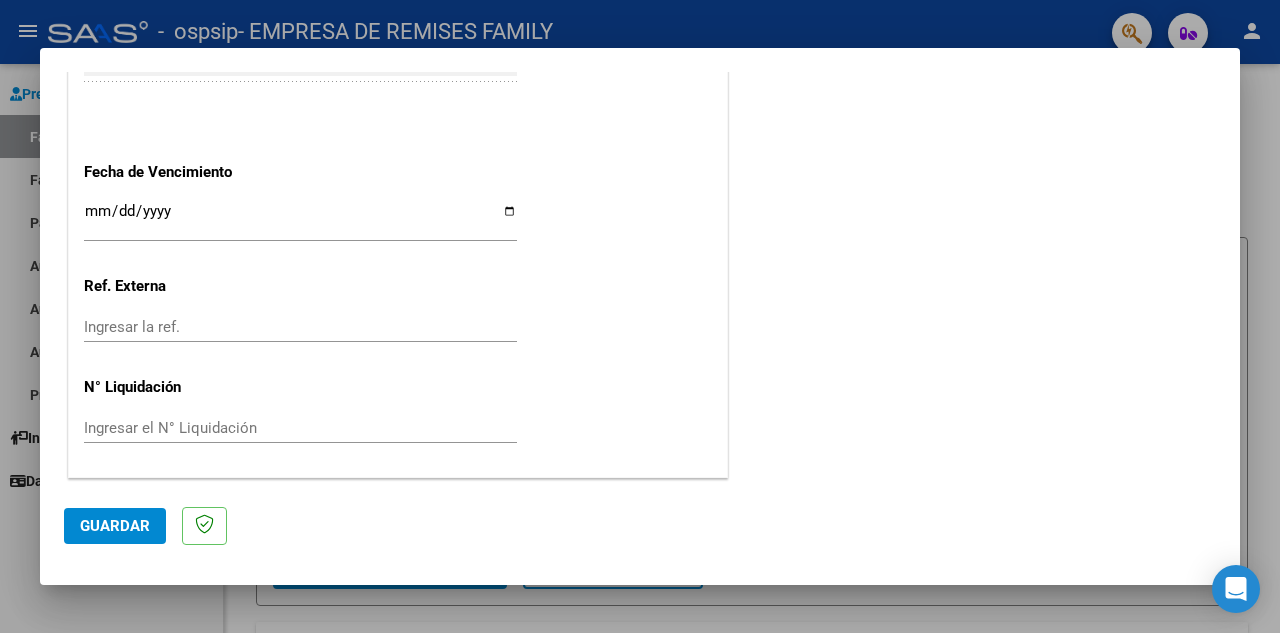 scroll, scrollTop: 1506, scrollLeft: 0, axis: vertical 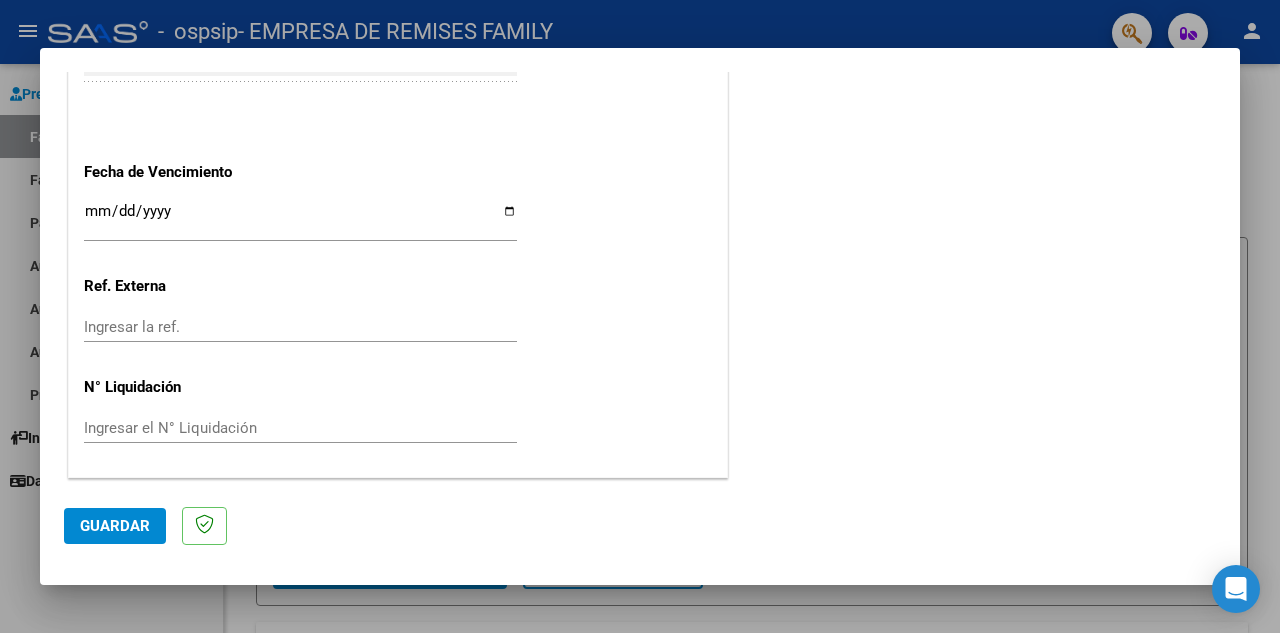 type on "202507" 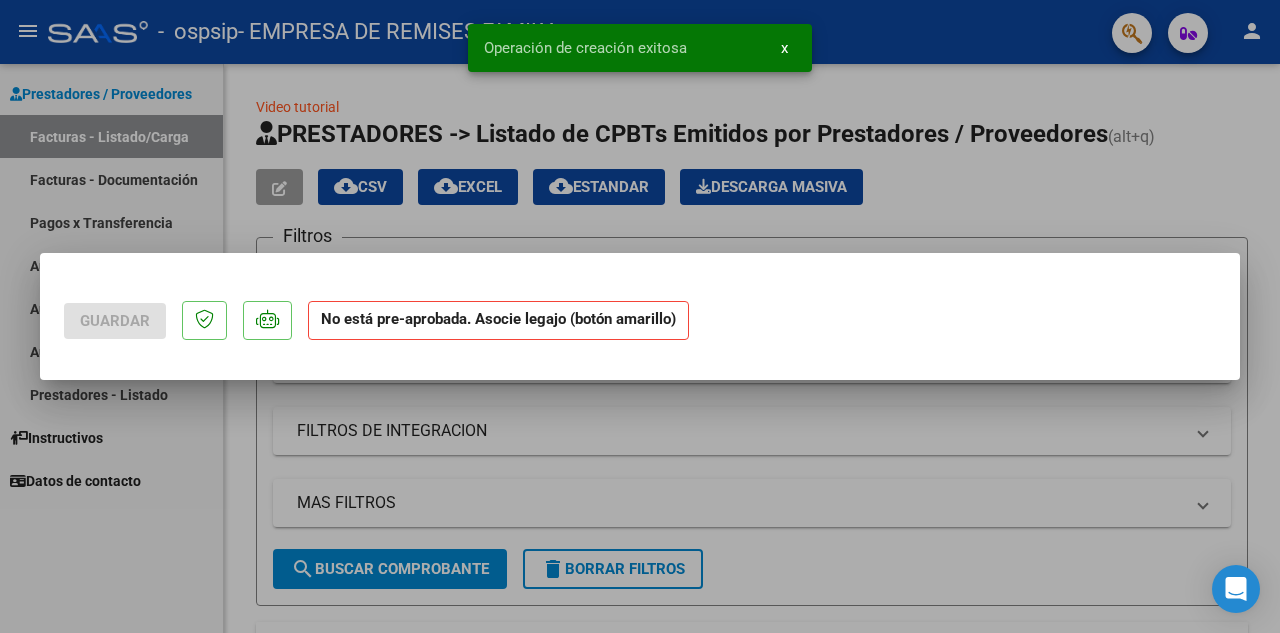 scroll, scrollTop: 0, scrollLeft: 0, axis: both 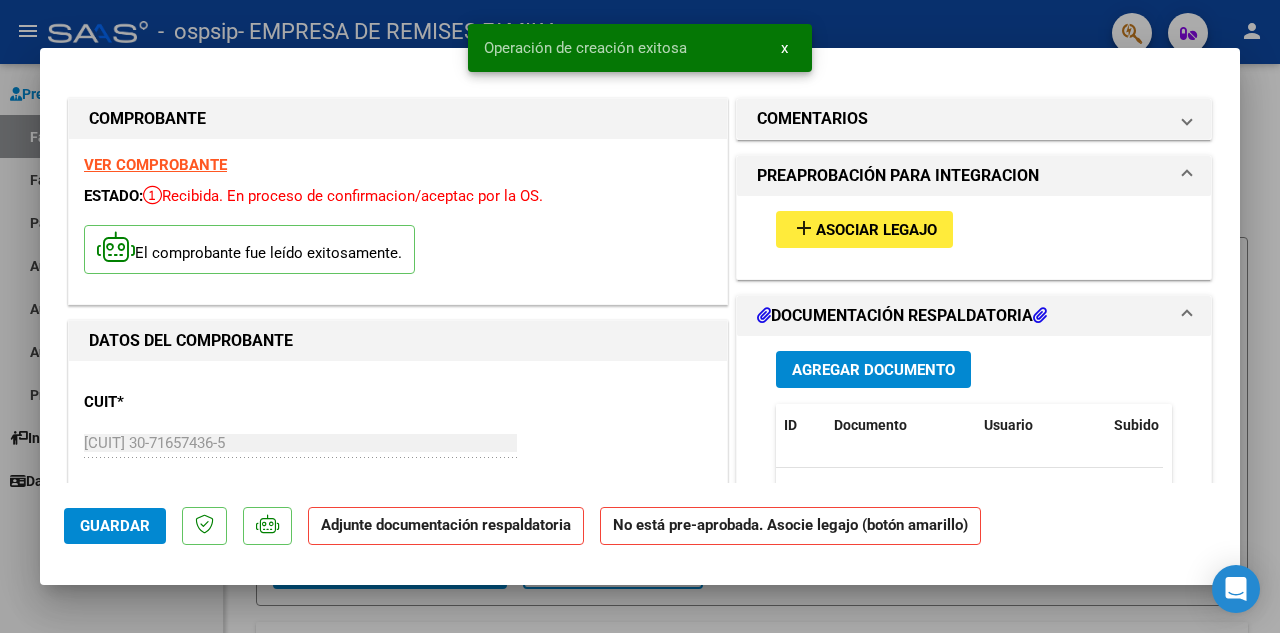 click on "Asociar Legajo" at bounding box center [876, 230] 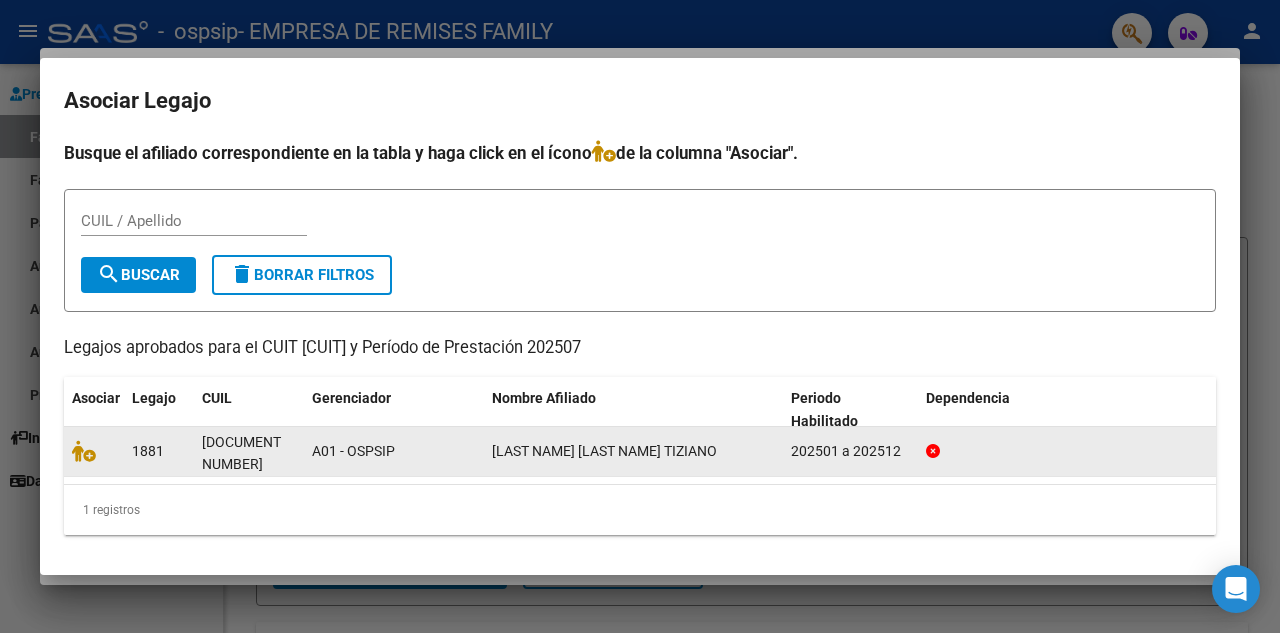 click on "1881" 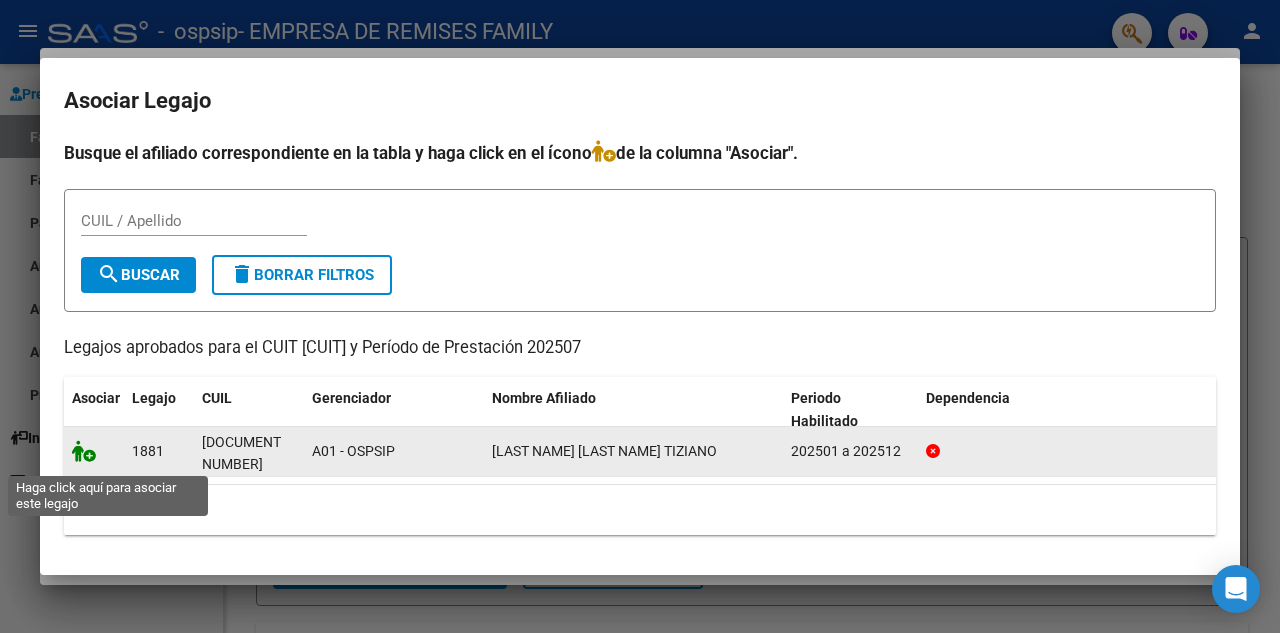 click 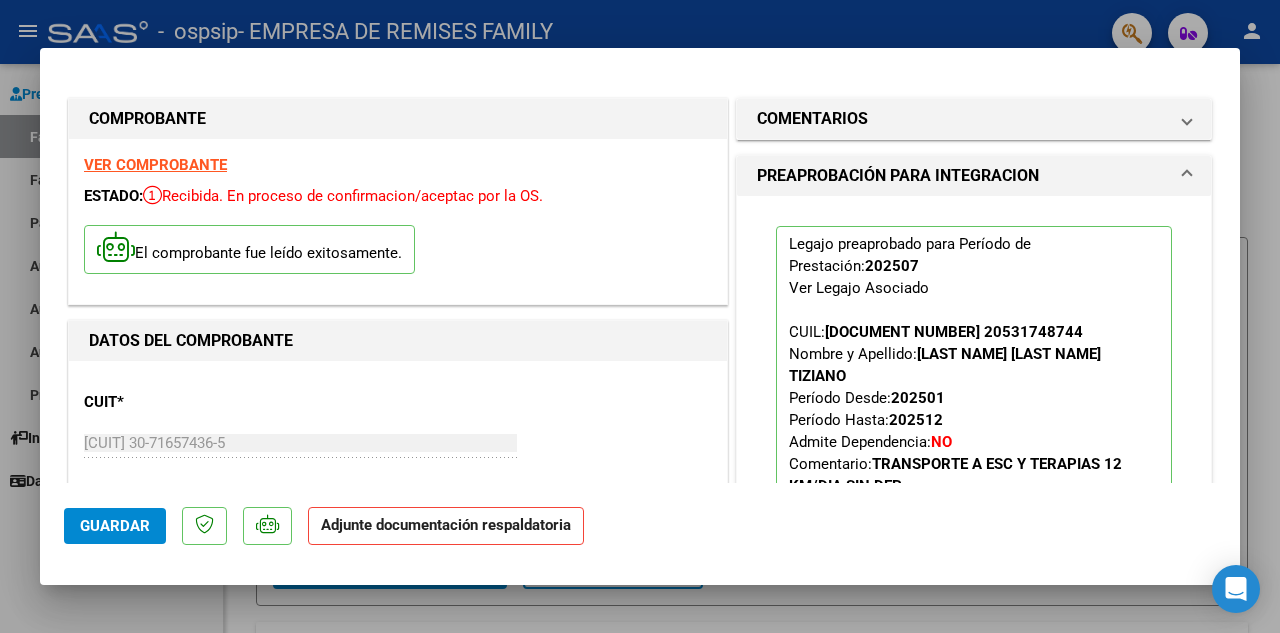click on "Adjunte documentación respaldatoria" 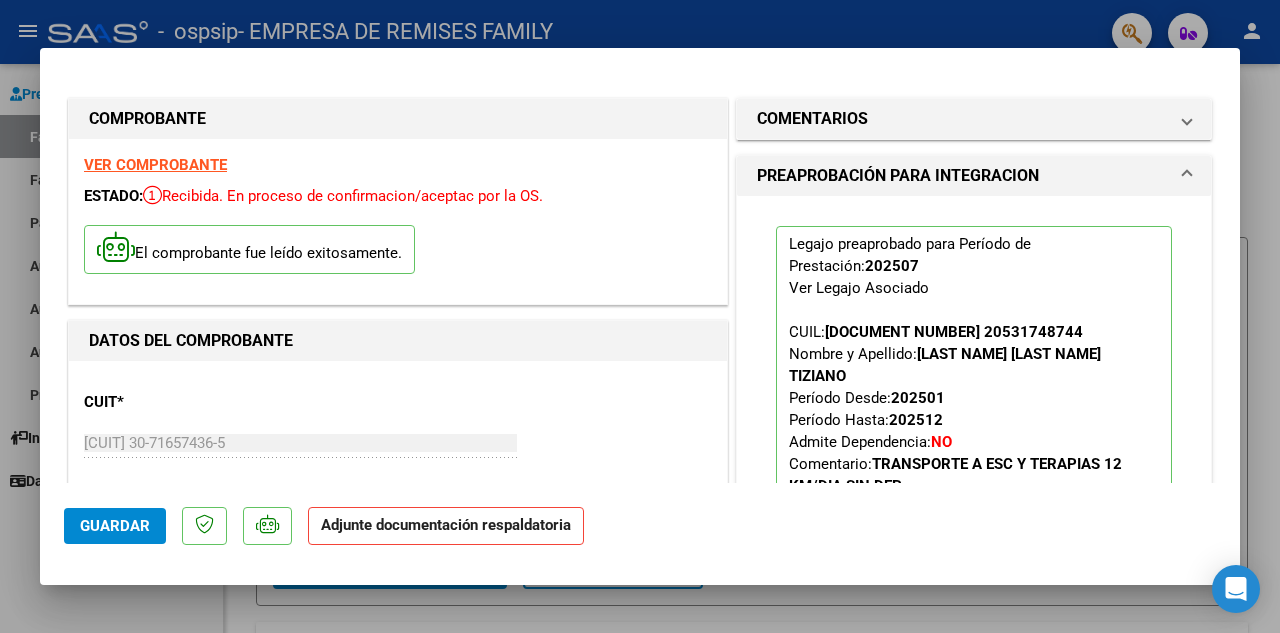 click on "Adjunte documentación respaldatoria" 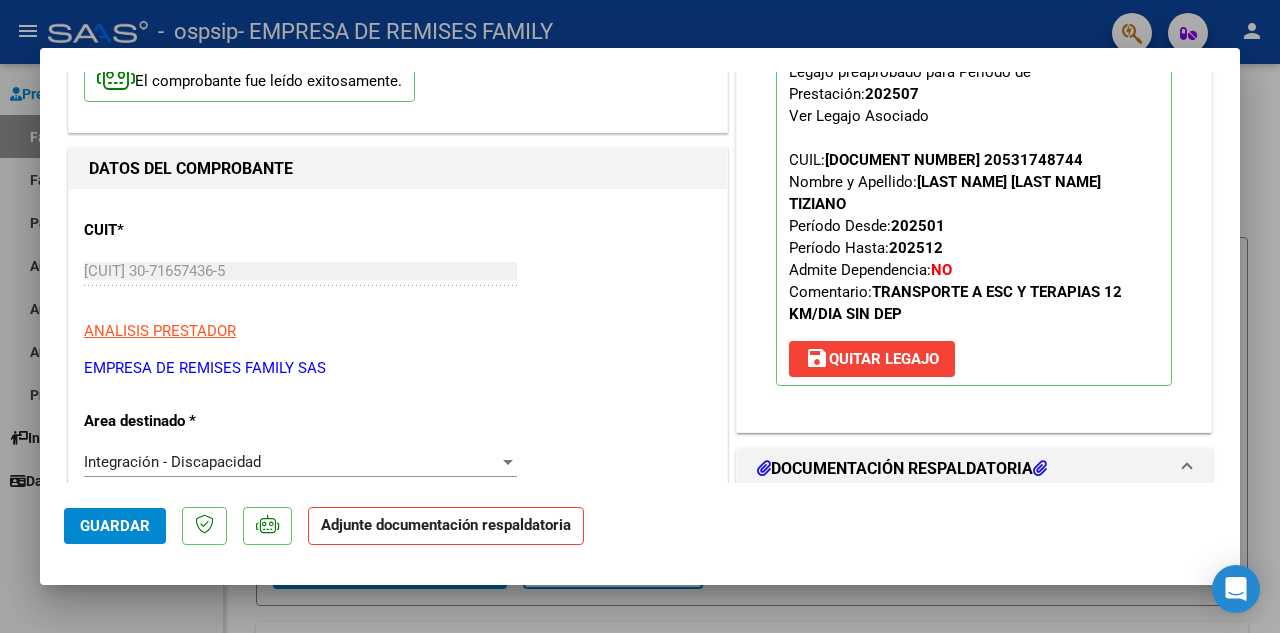 scroll, scrollTop: 78, scrollLeft: 0, axis: vertical 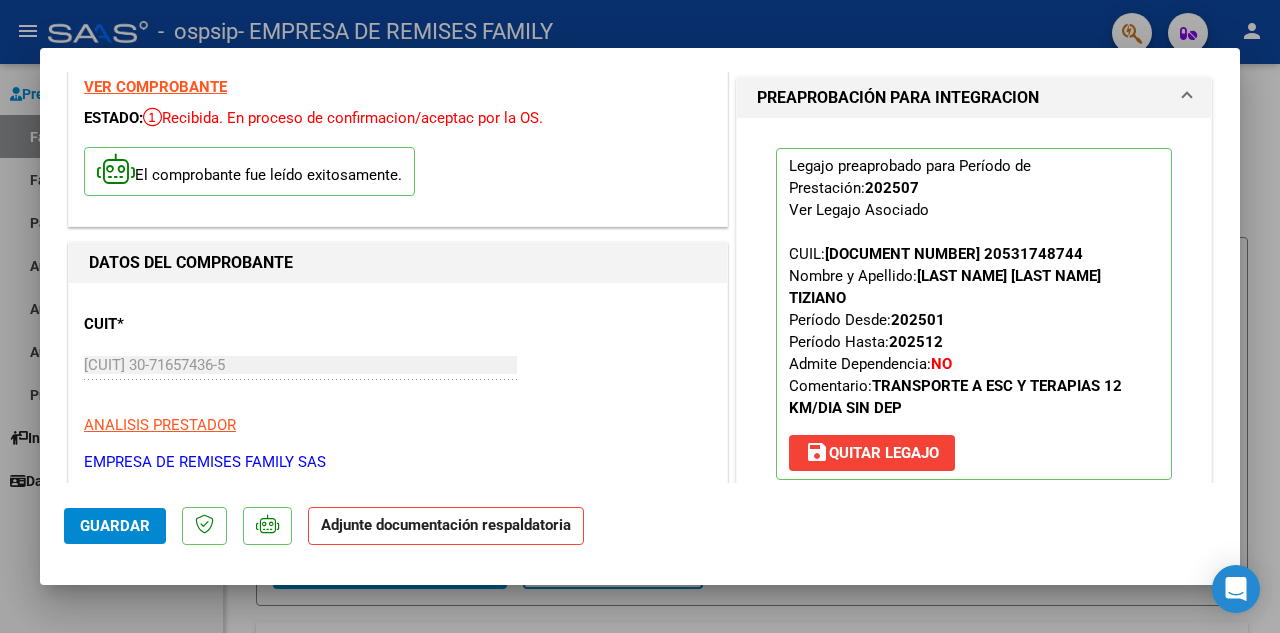 click on "Adjunte documentación respaldatoria" 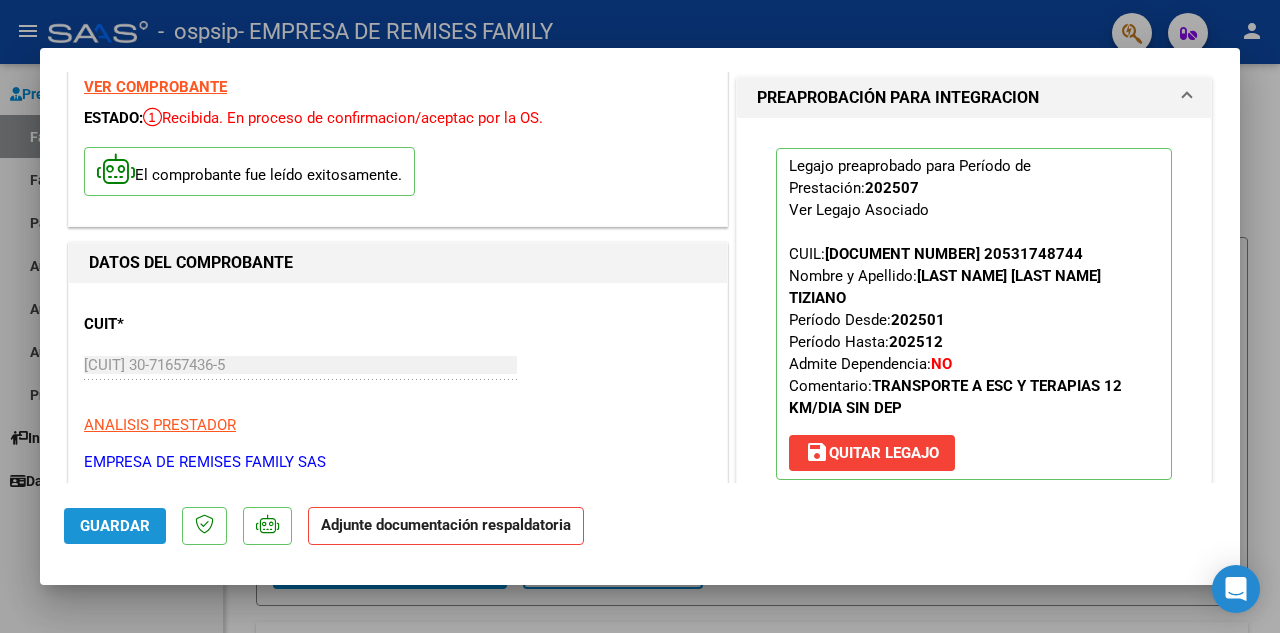 click on "Guardar" 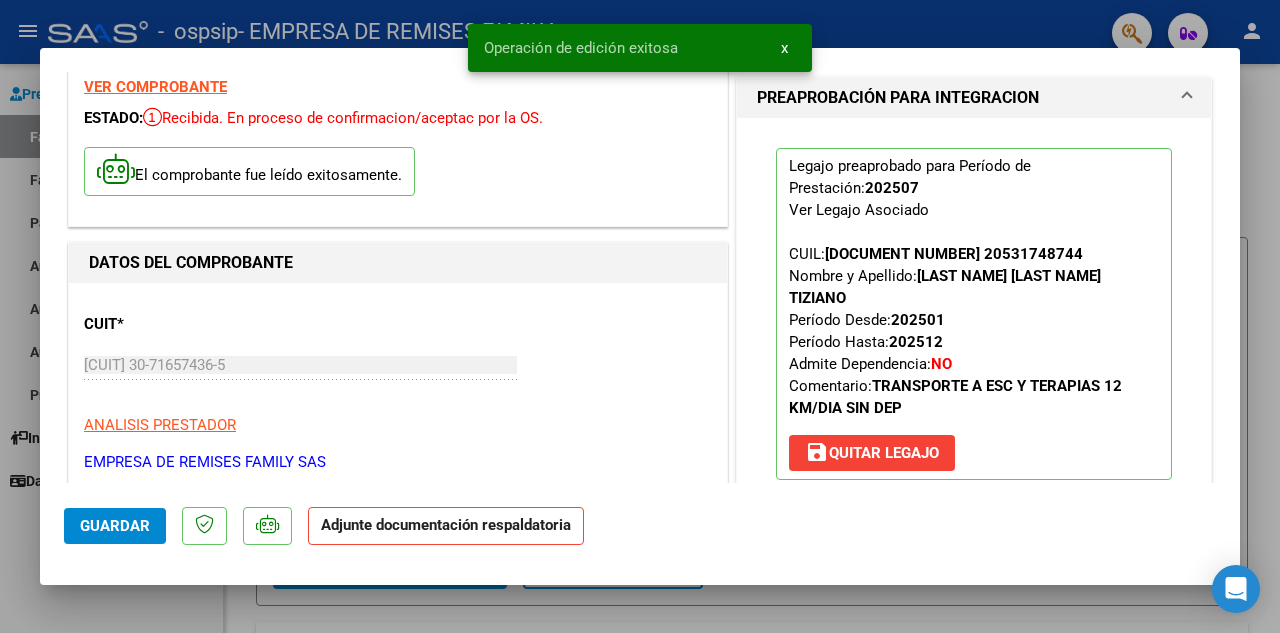 click on "Adjunte documentación respaldatoria" 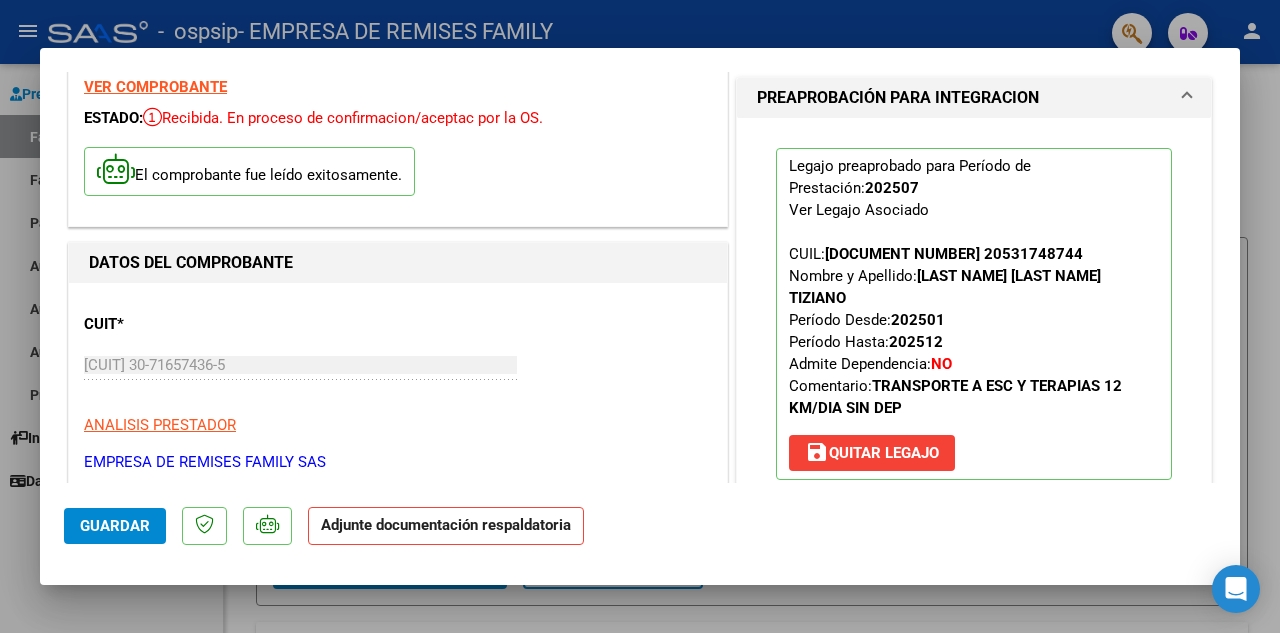 click on "Adjunte documentación respaldatoria" 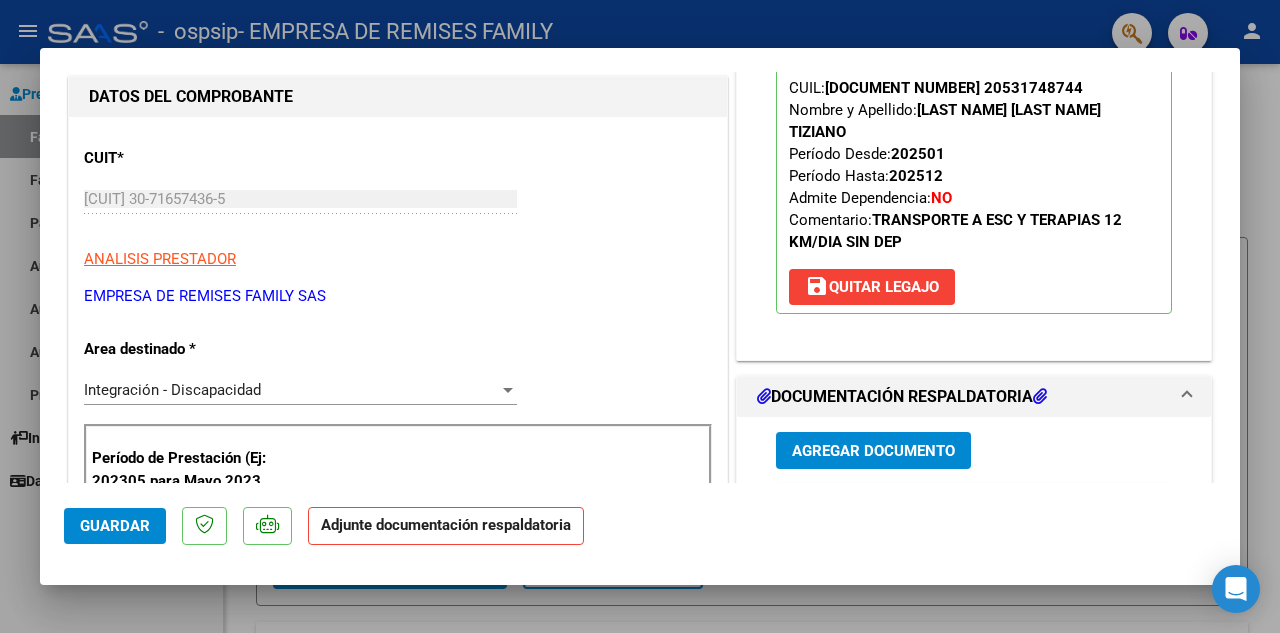 scroll, scrollTop: 375, scrollLeft: 0, axis: vertical 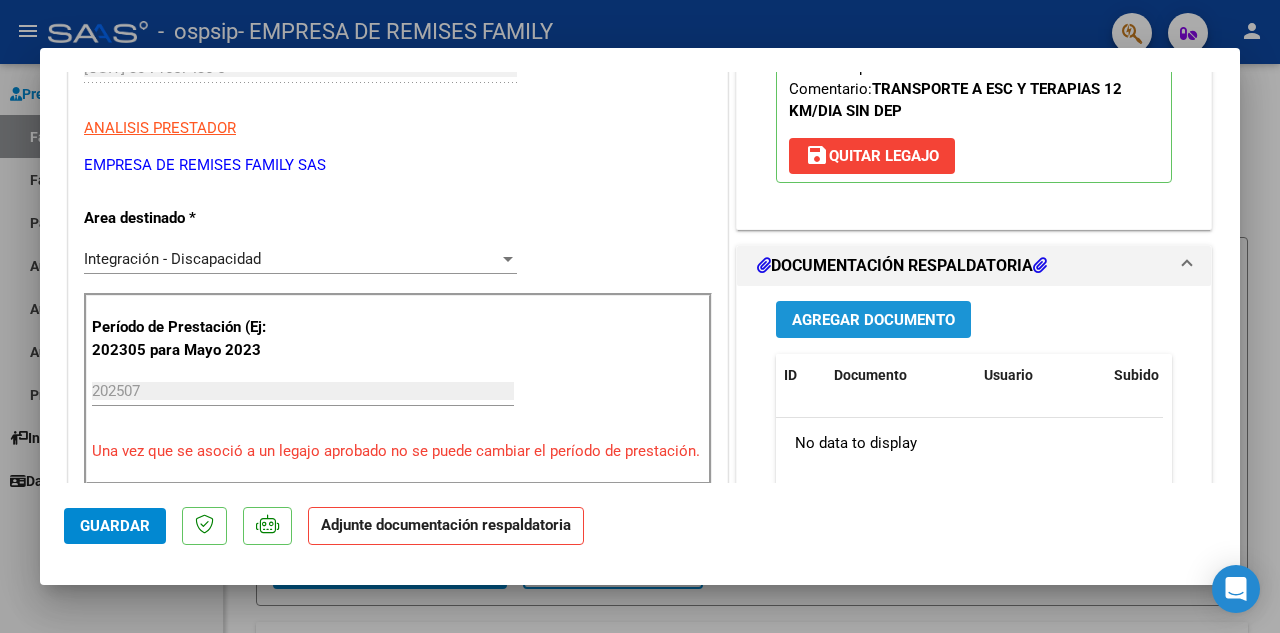 click on "Agregar Documento" at bounding box center (873, 320) 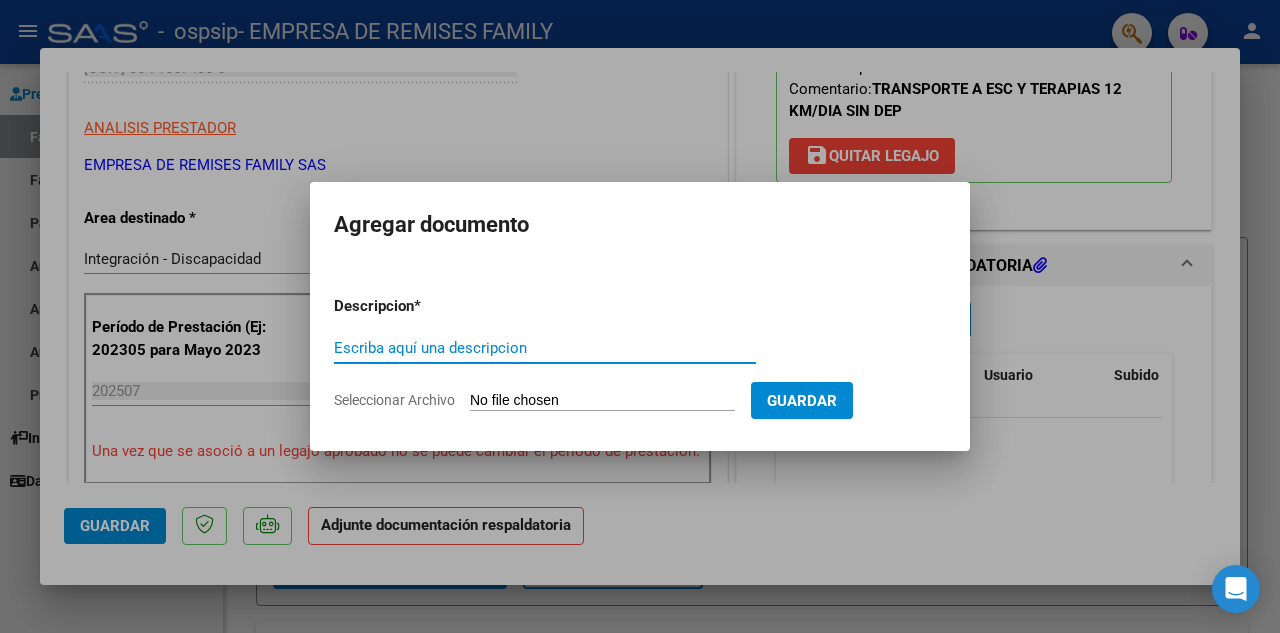 type on "p" 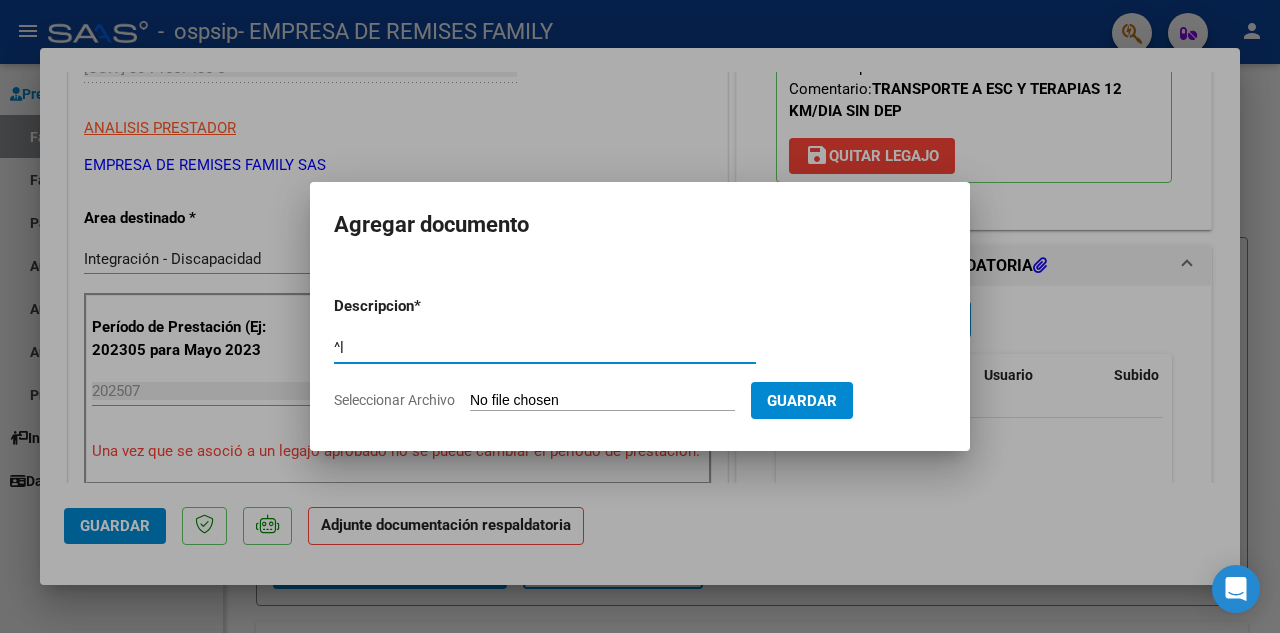 type on "^" 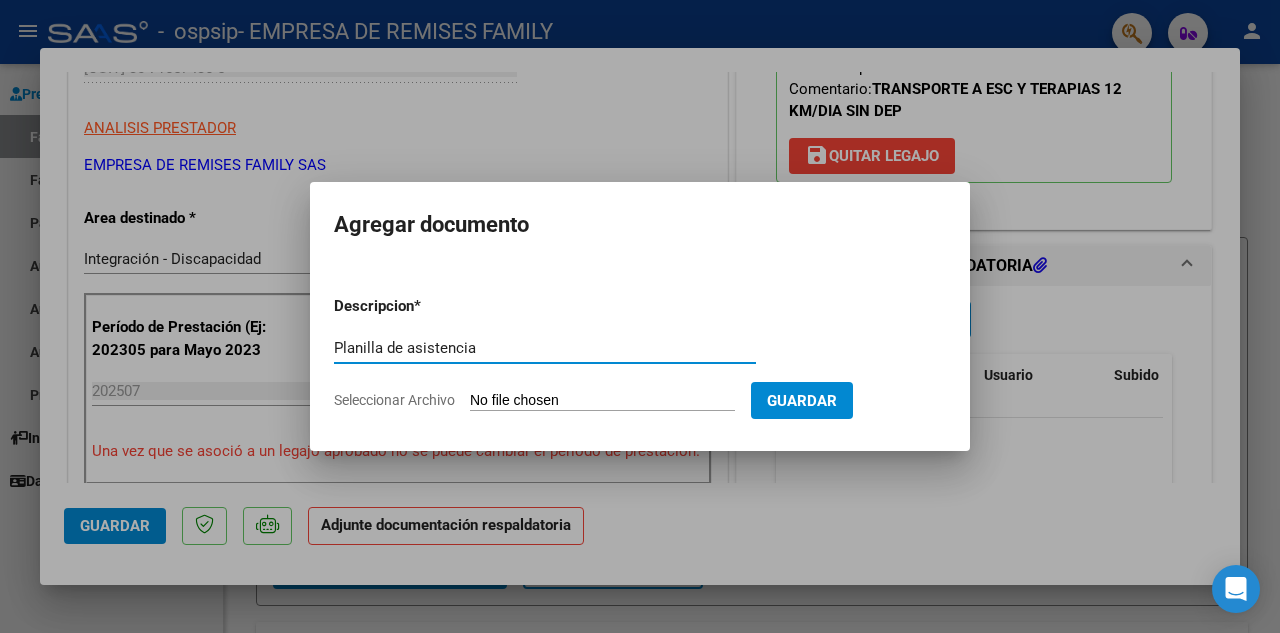 type on "Planilla de asistencia" 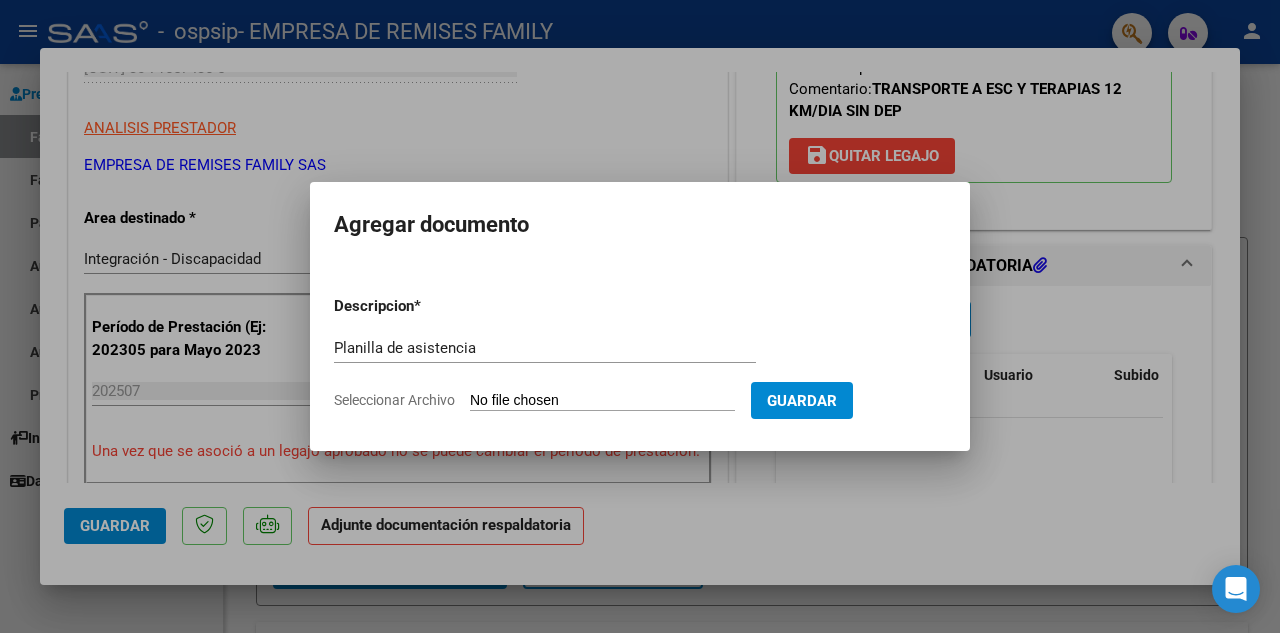 type on "C:\fakepath\cabrera.jpeg" 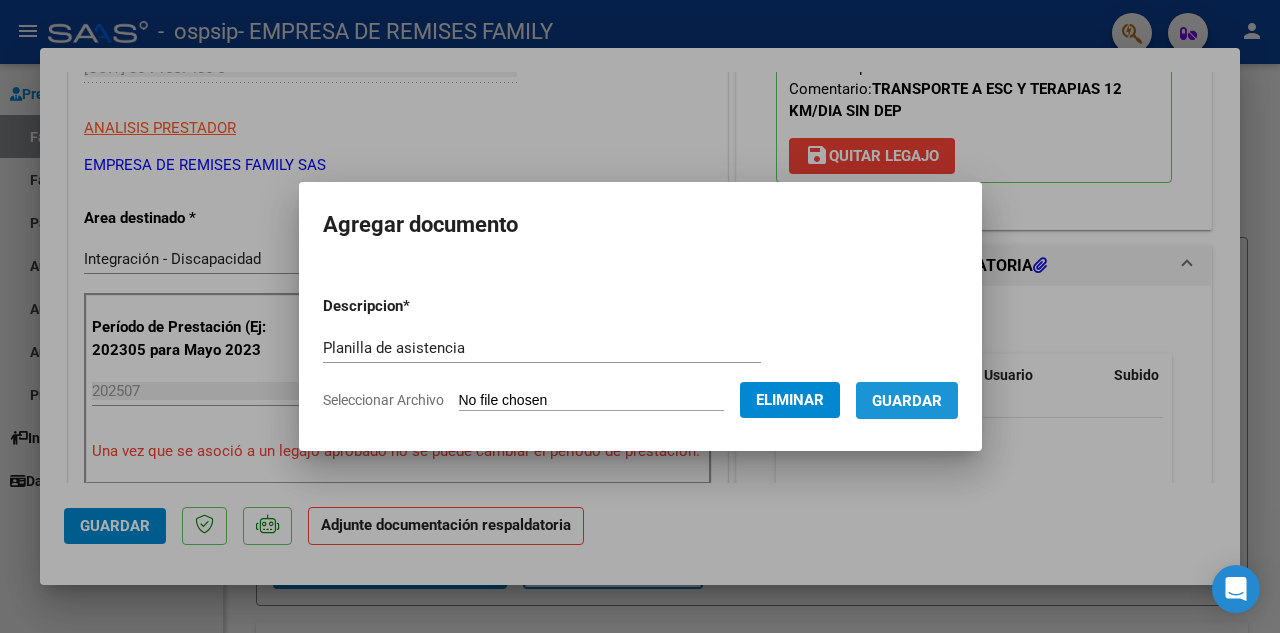 click on "Guardar" at bounding box center (907, 401) 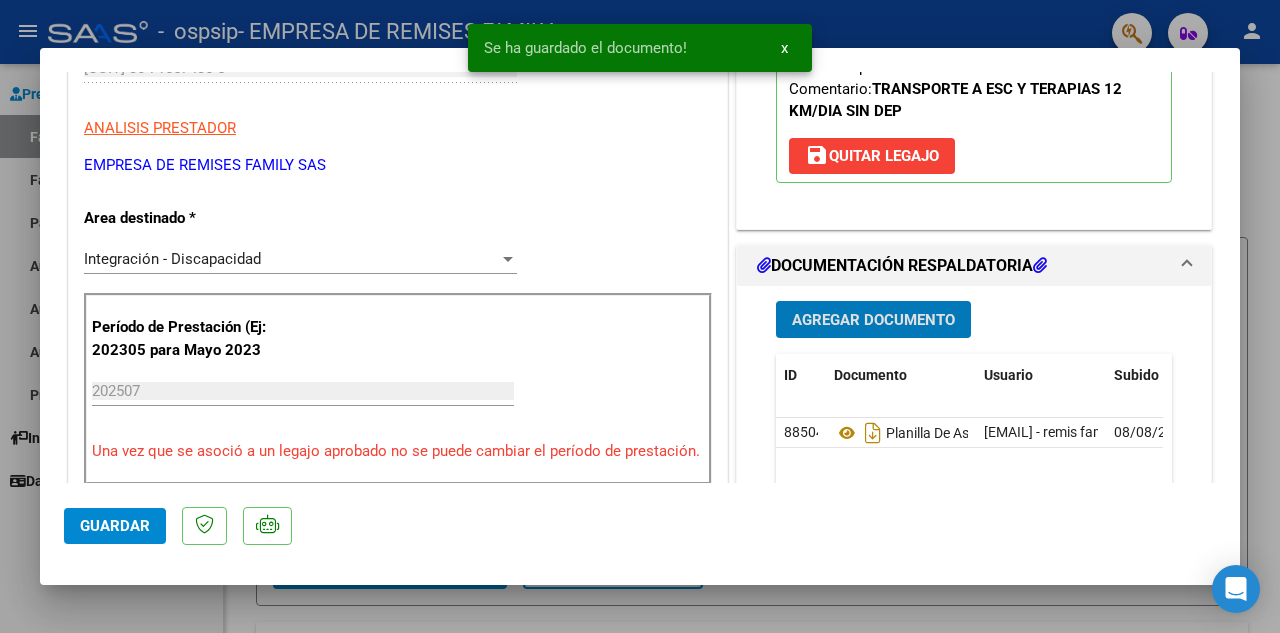 click on "Guardar" 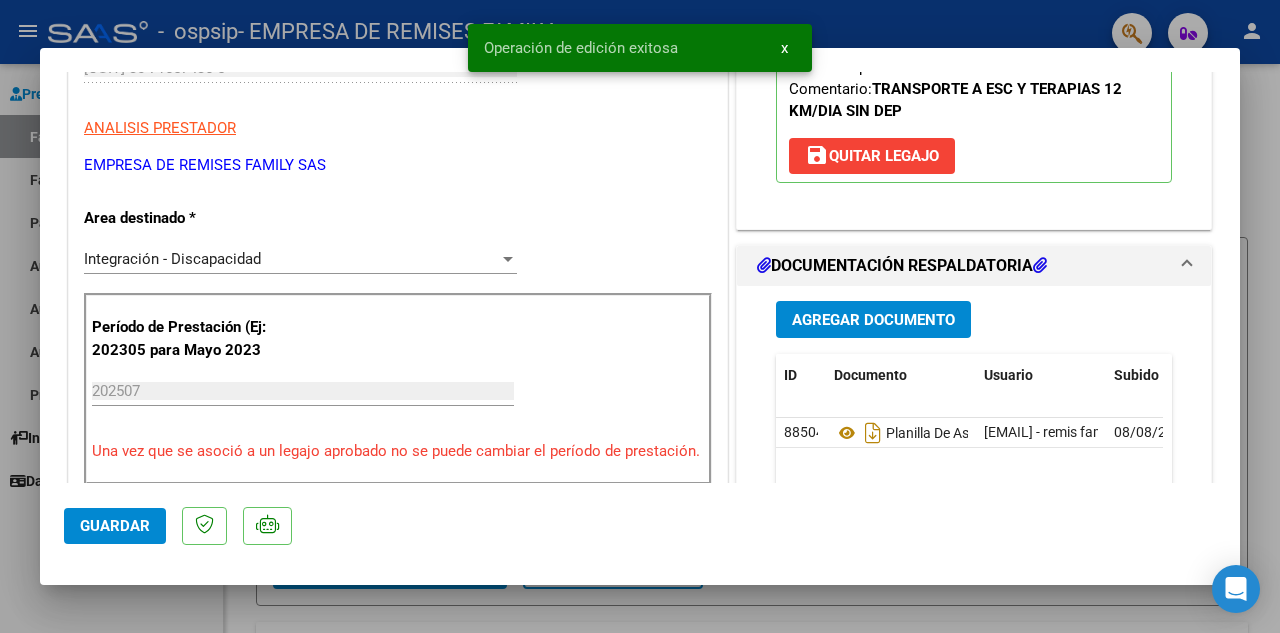 click at bounding box center (640, 316) 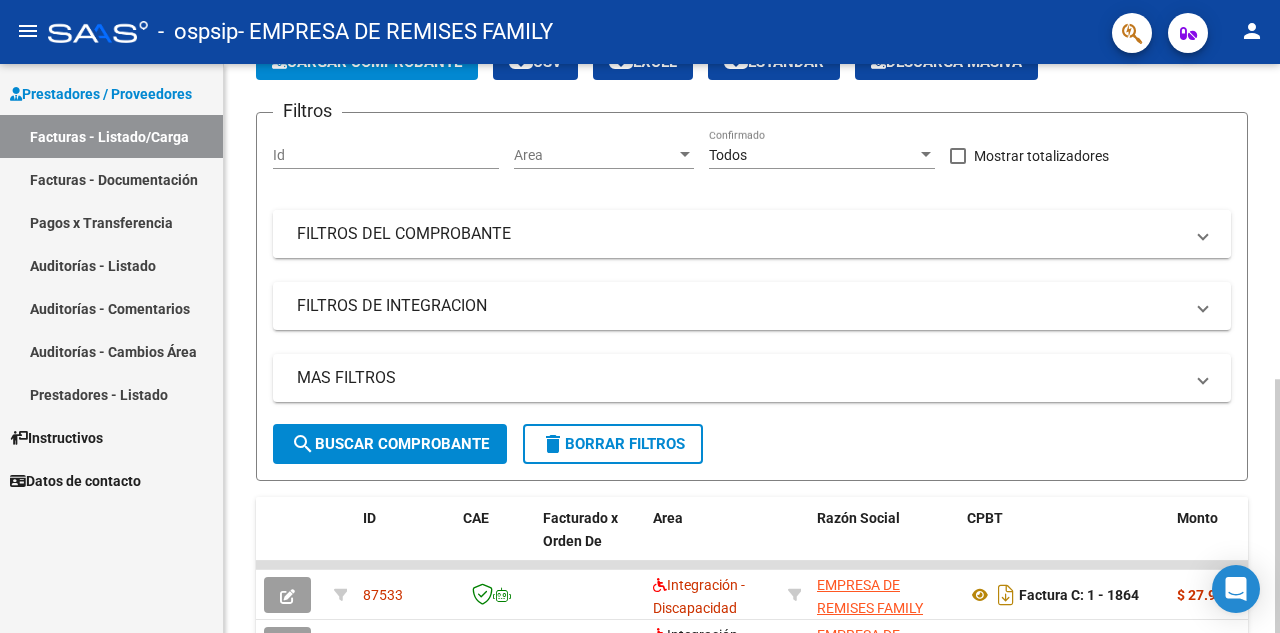 scroll, scrollTop: 0, scrollLeft: 0, axis: both 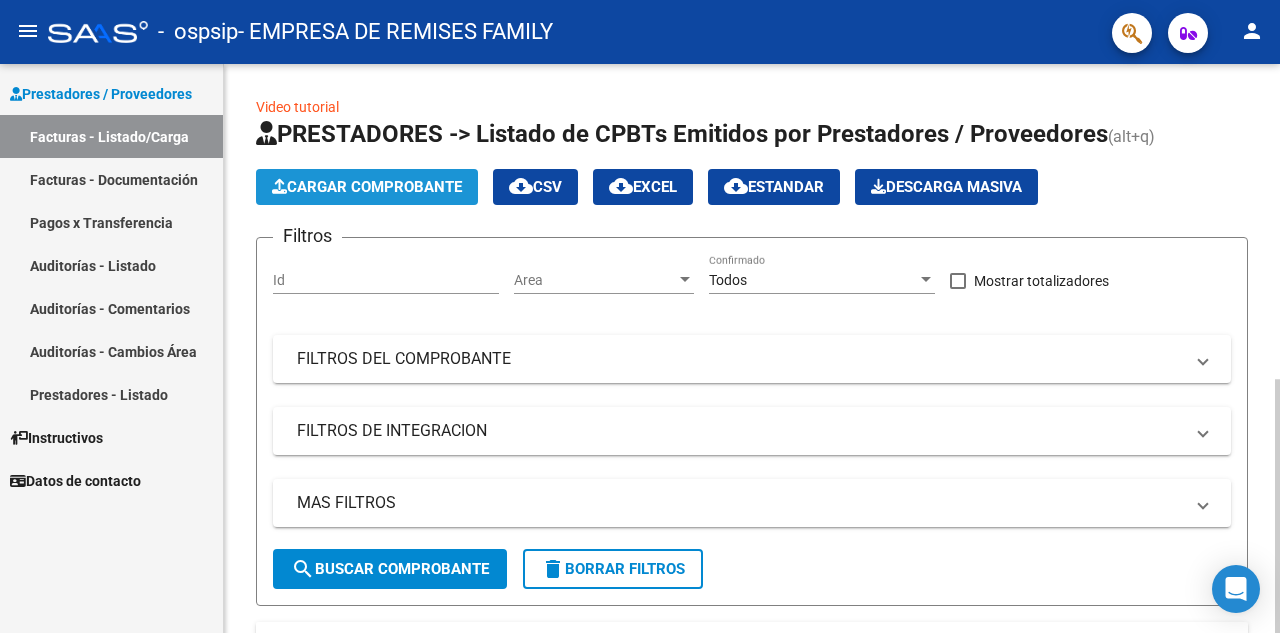 click on "Cargar Comprobante" 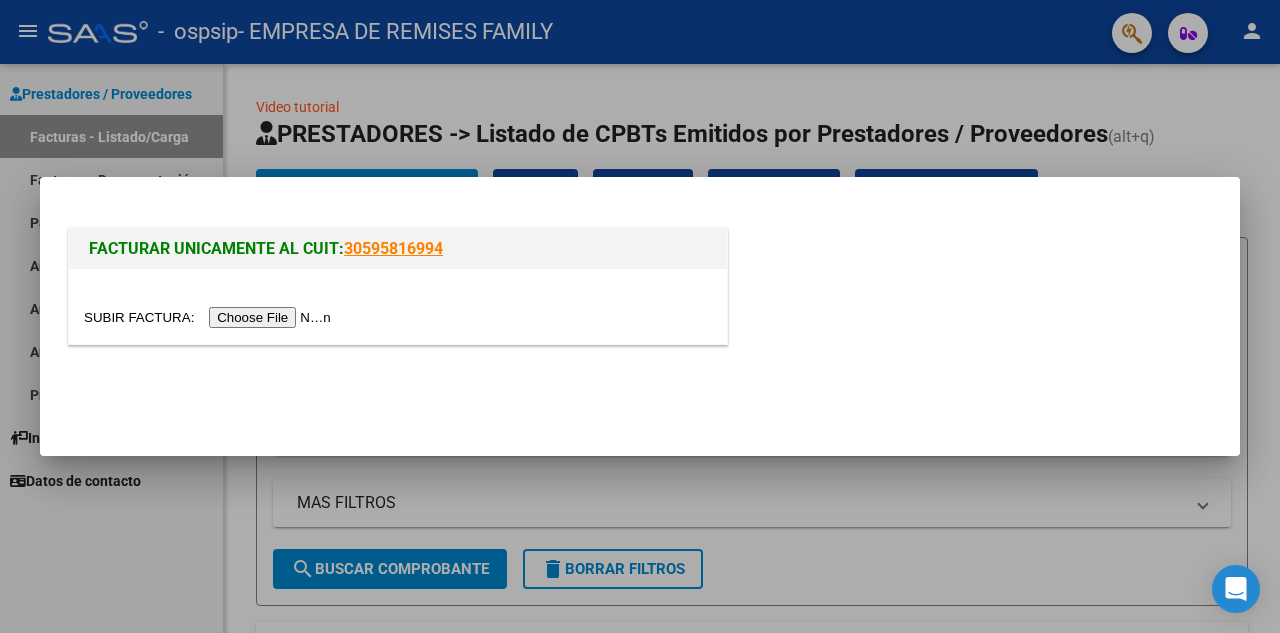 click at bounding box center [210, 317] 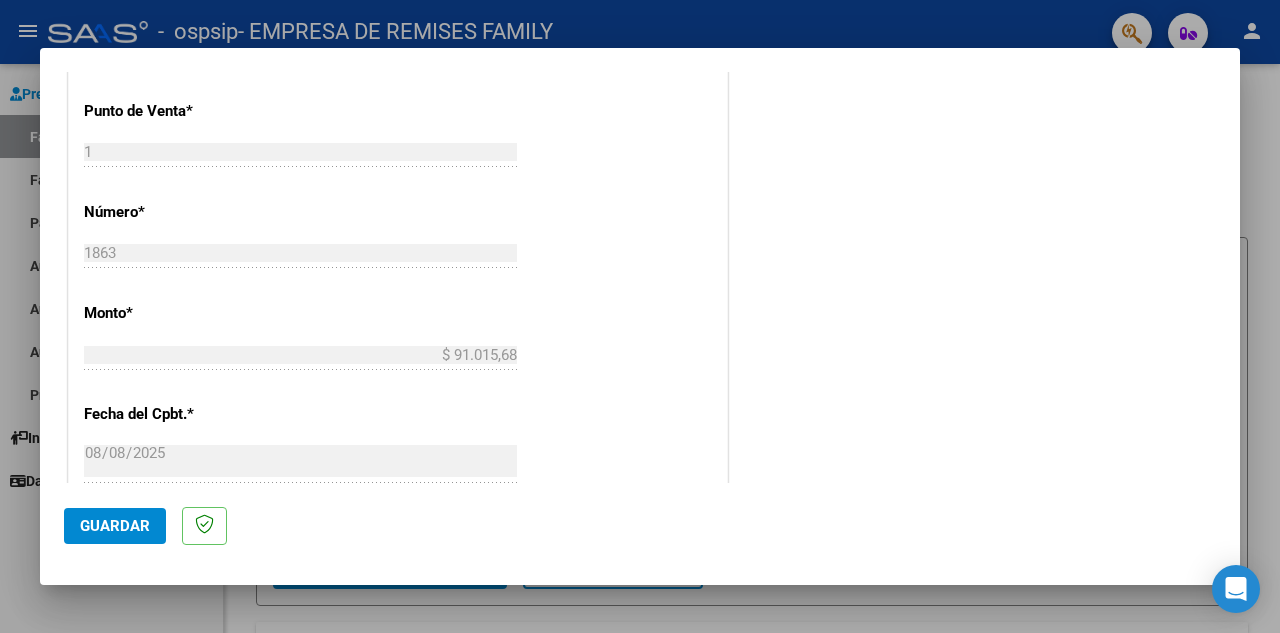 scroll, scrollTop: 625, scrollLeft: 0, axis: vertical 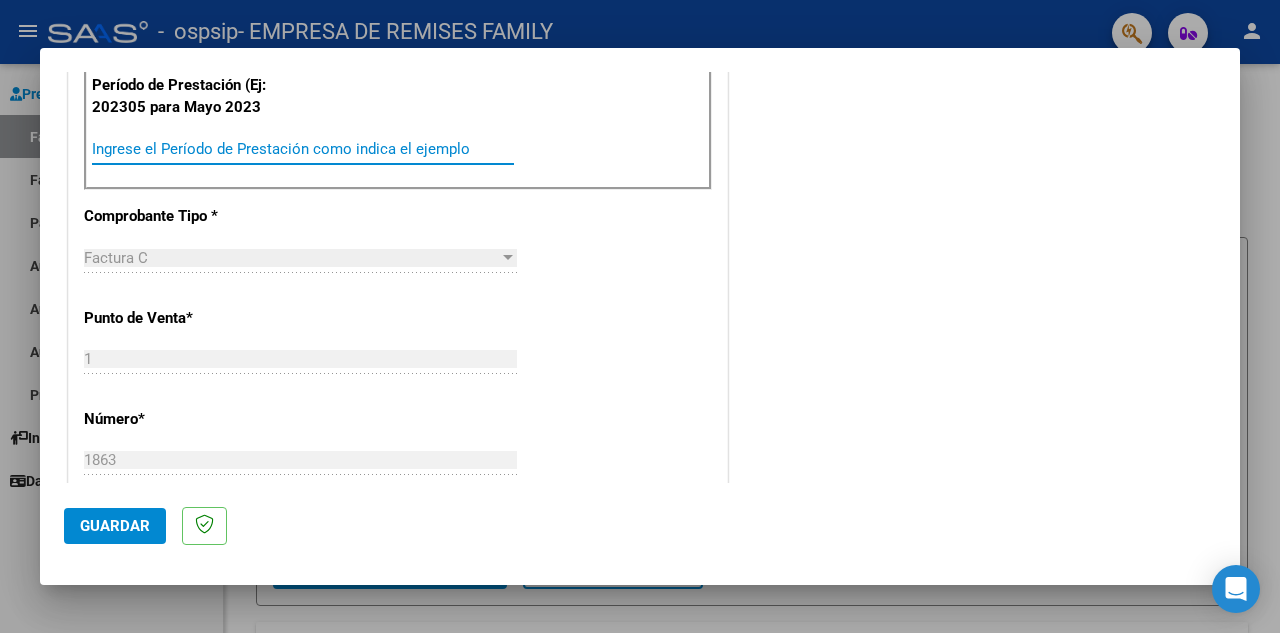 click on "Ingrese el Período de Prestación como indica el ejemplo" at bounding box center (303, 149) 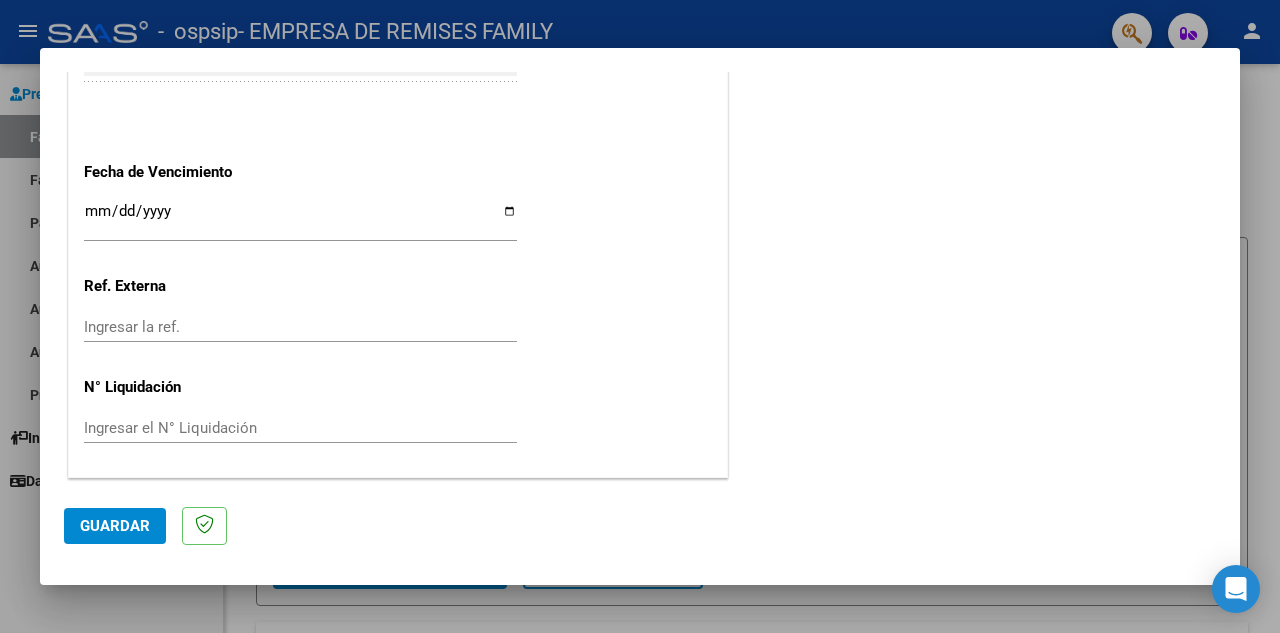scroll, scrollTop: 1506, scrollLeft: 0, axis: vertical 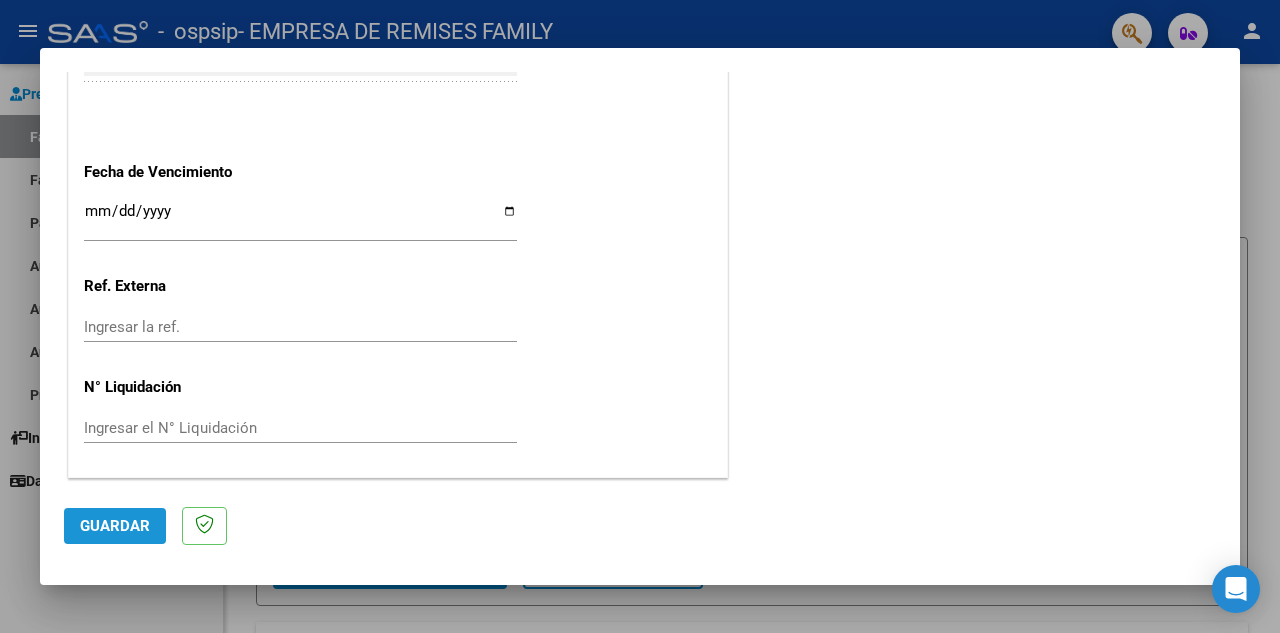click on "Guardar" 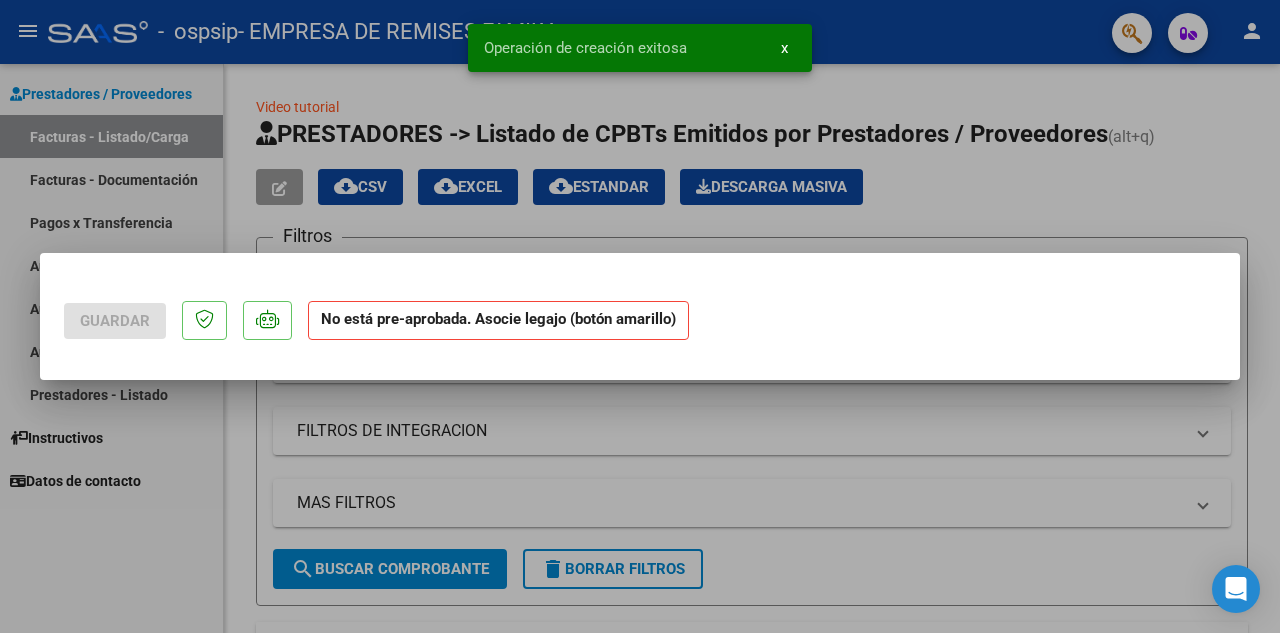 scroll, scrollTop: 0, scrollLeft: 0, axis: both 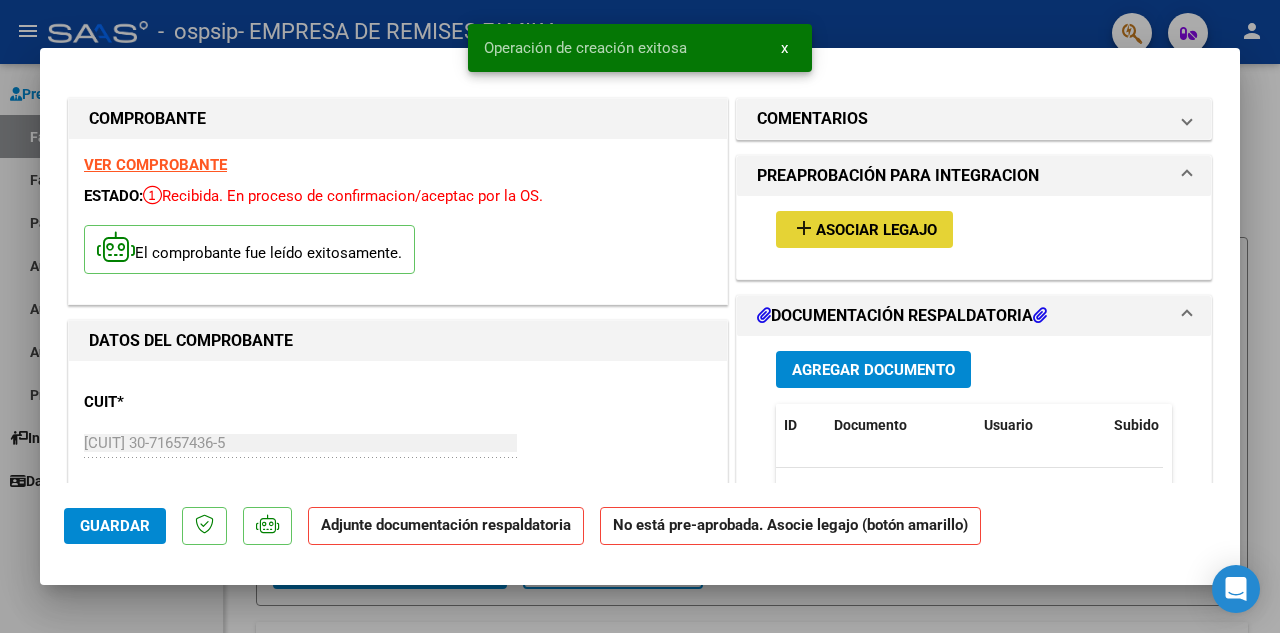 click on "Asociar Legajo" at bounding box center (876, 230) 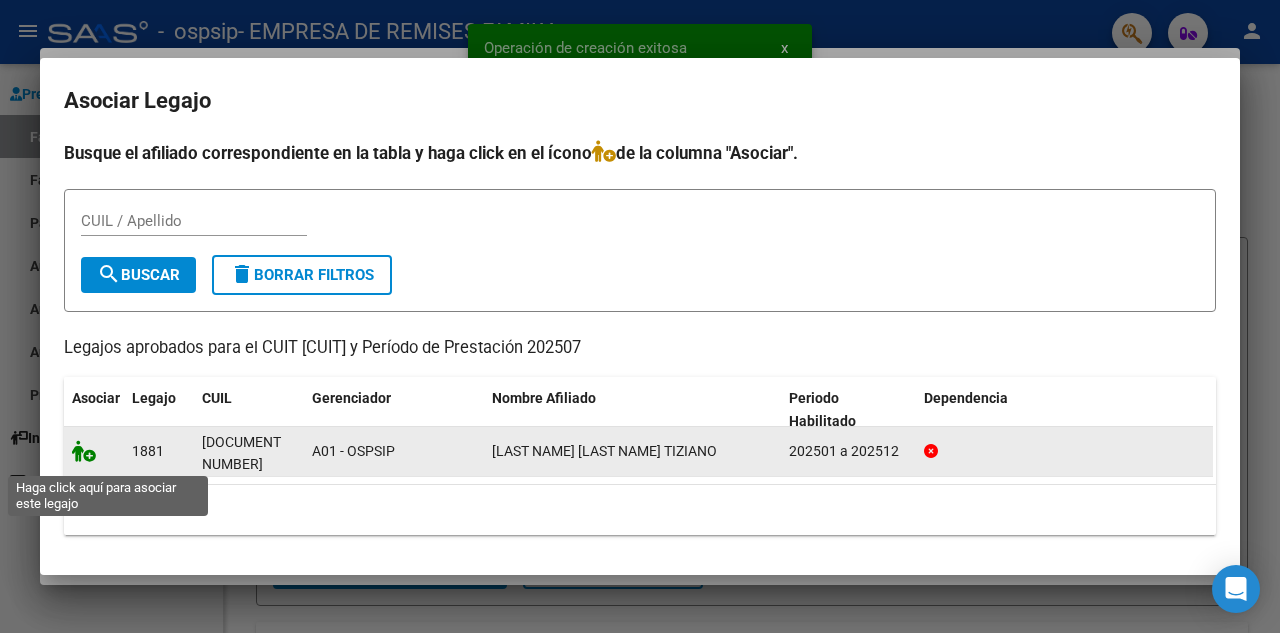 click 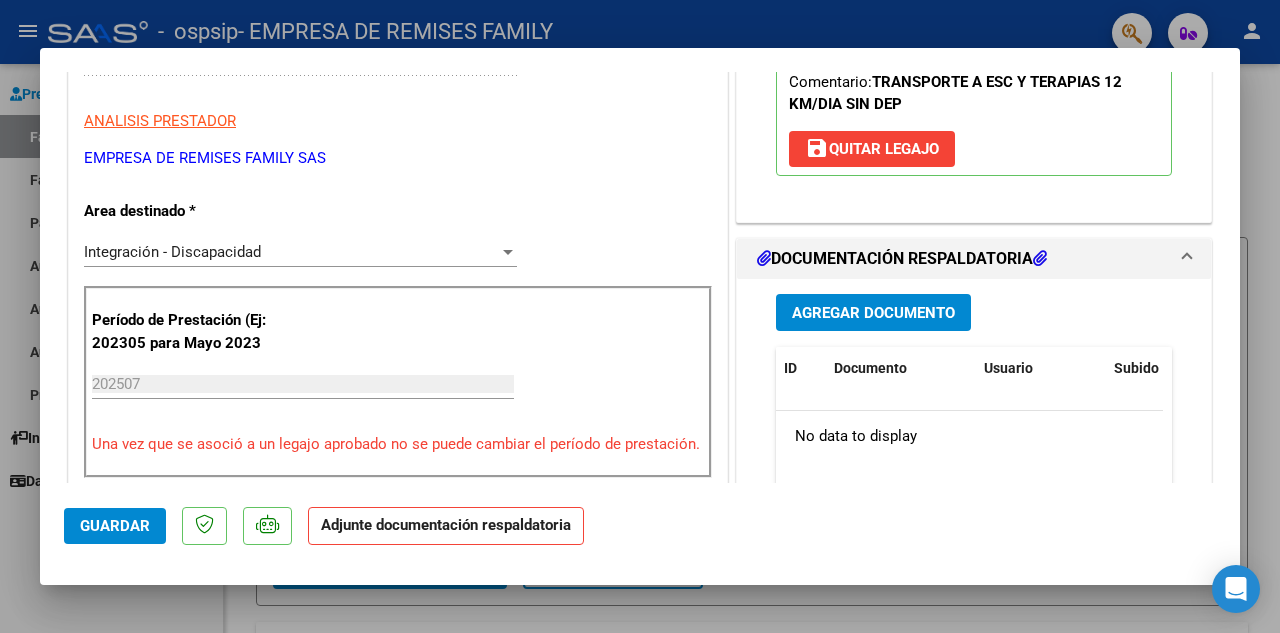 scroll, scrollTop: 375, scrollLeft: 0, axis: vertical 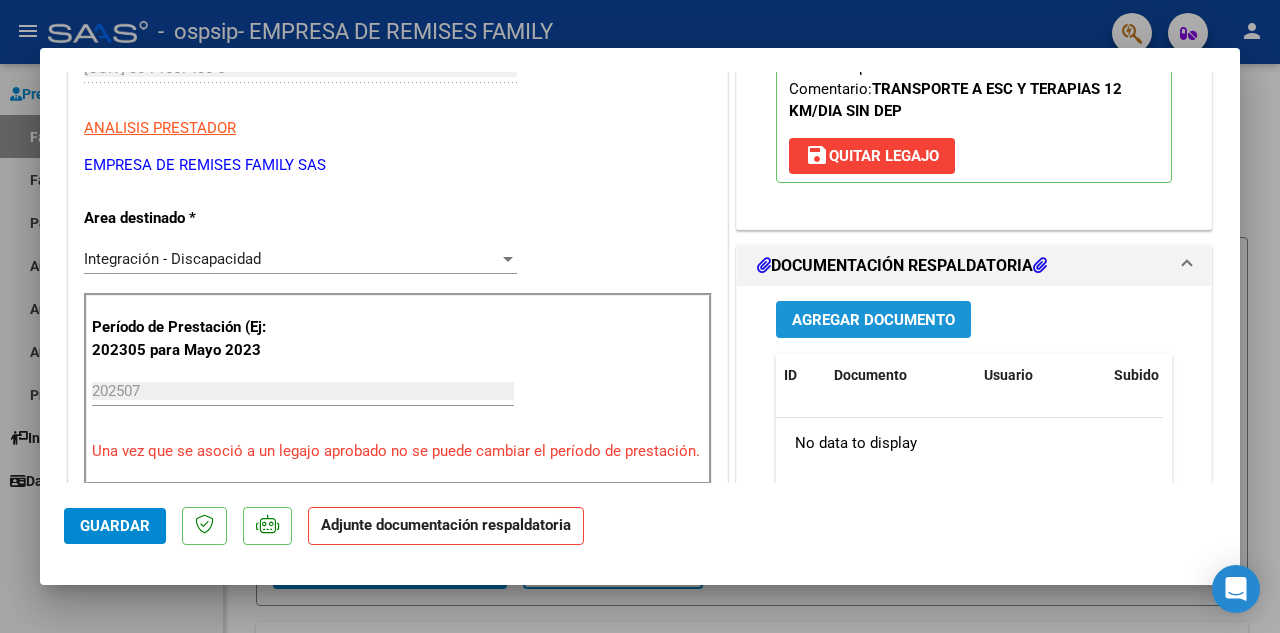 click on "Agregar Documento" at bounding box center [873, 320] 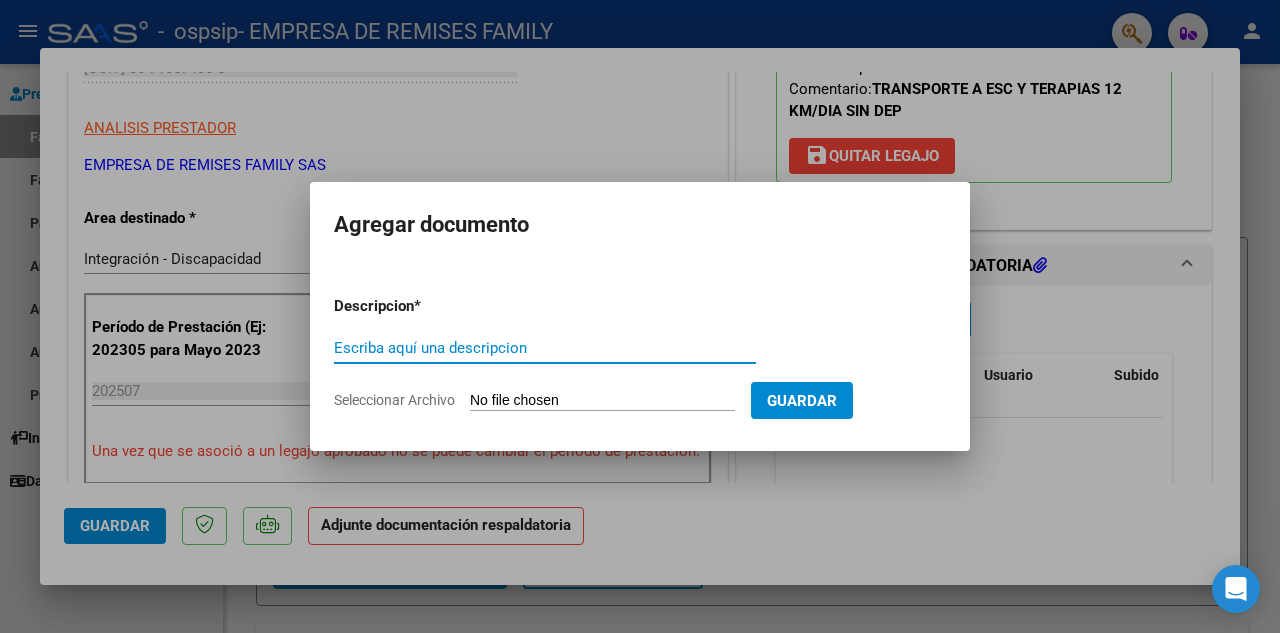 click on "Seleccionar Archivo" at bounding box center [602, 401] 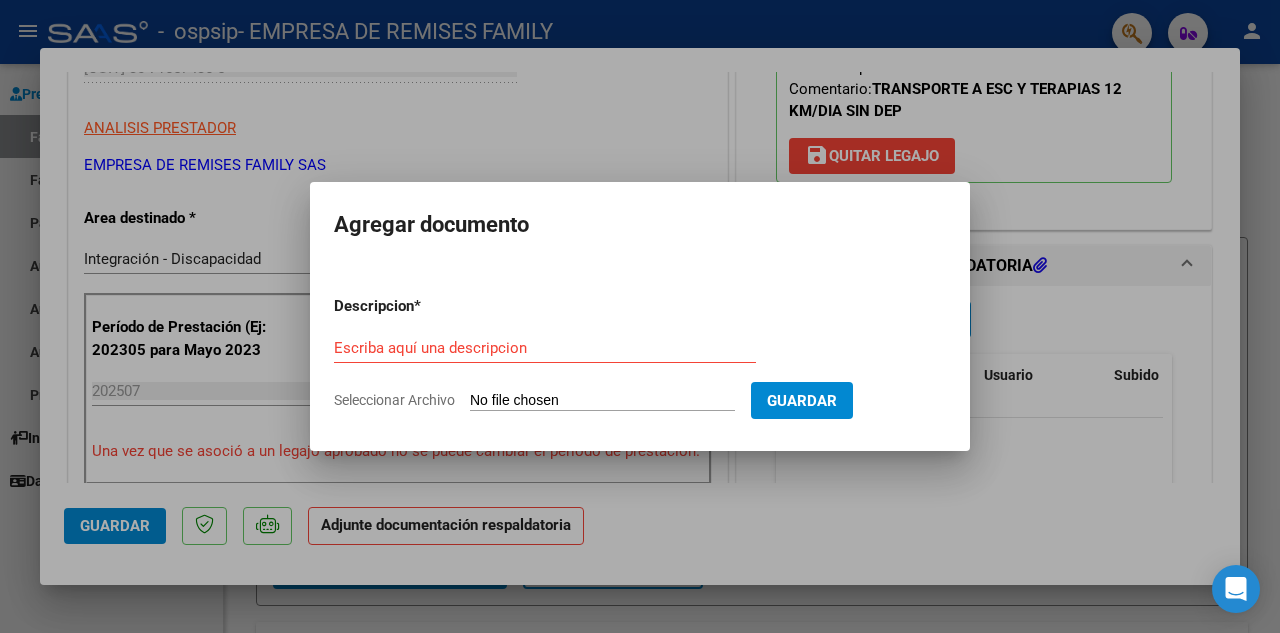 type on "C:\fakepath\WhatsApp Image 2025-08-06 at 15.37.50.jpeg" 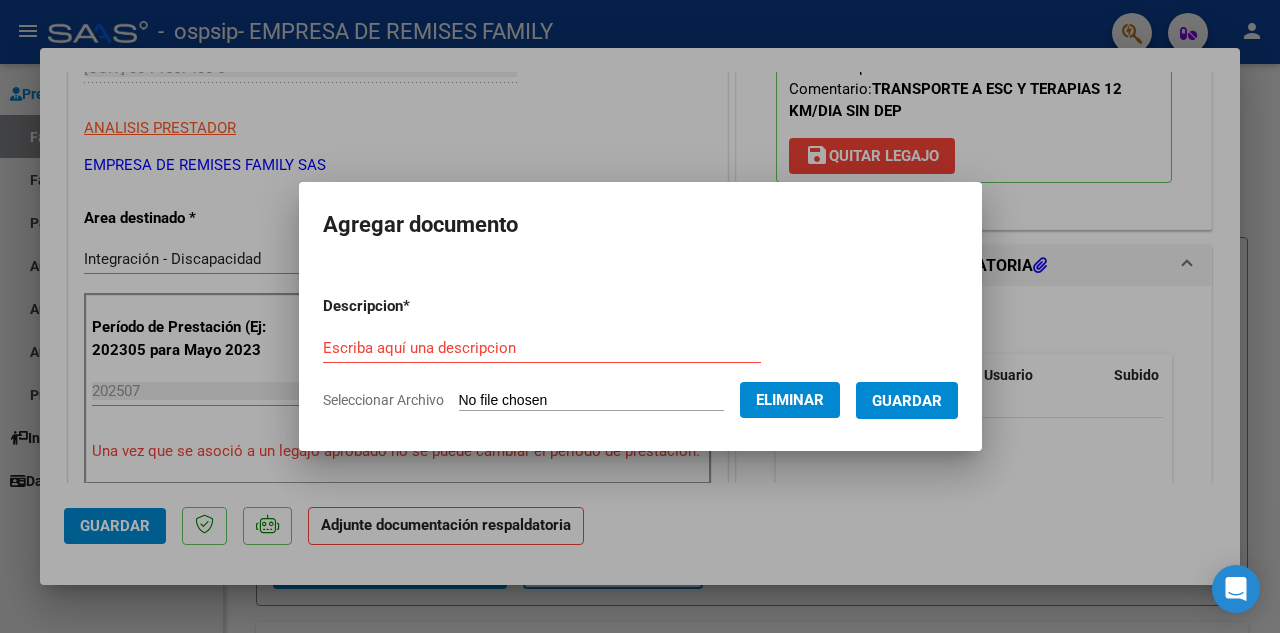 click on "Escriba aquí una descripcion" at bounding box center (542, 348) 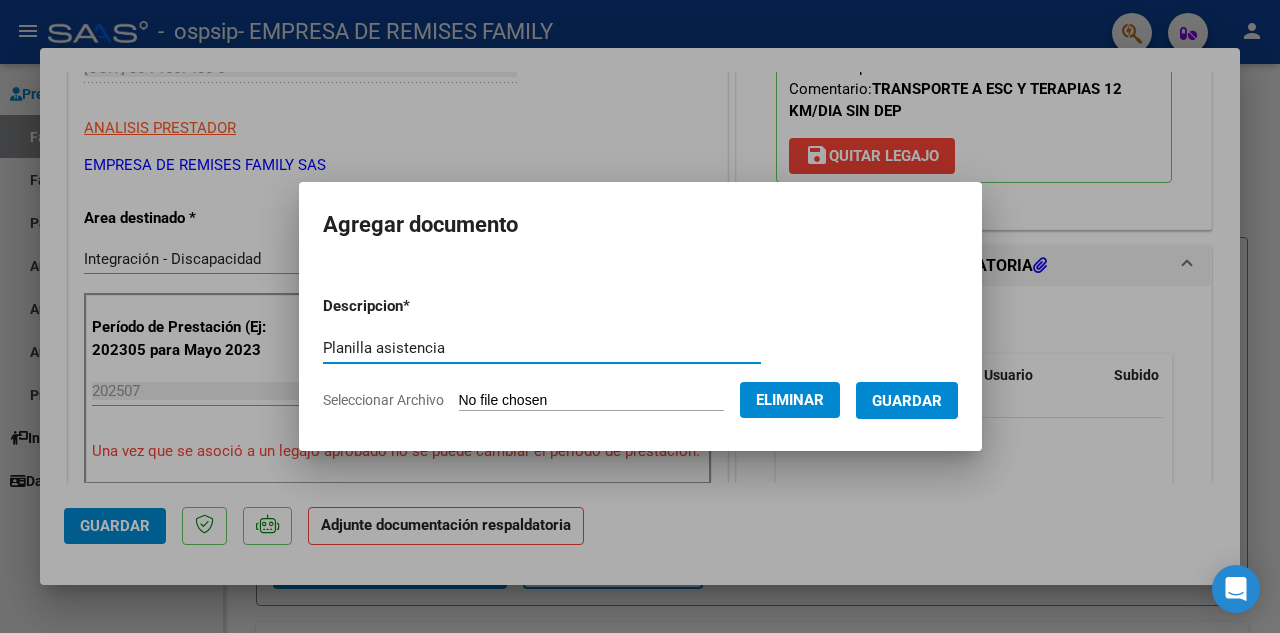 type on "Planilla asistencia" 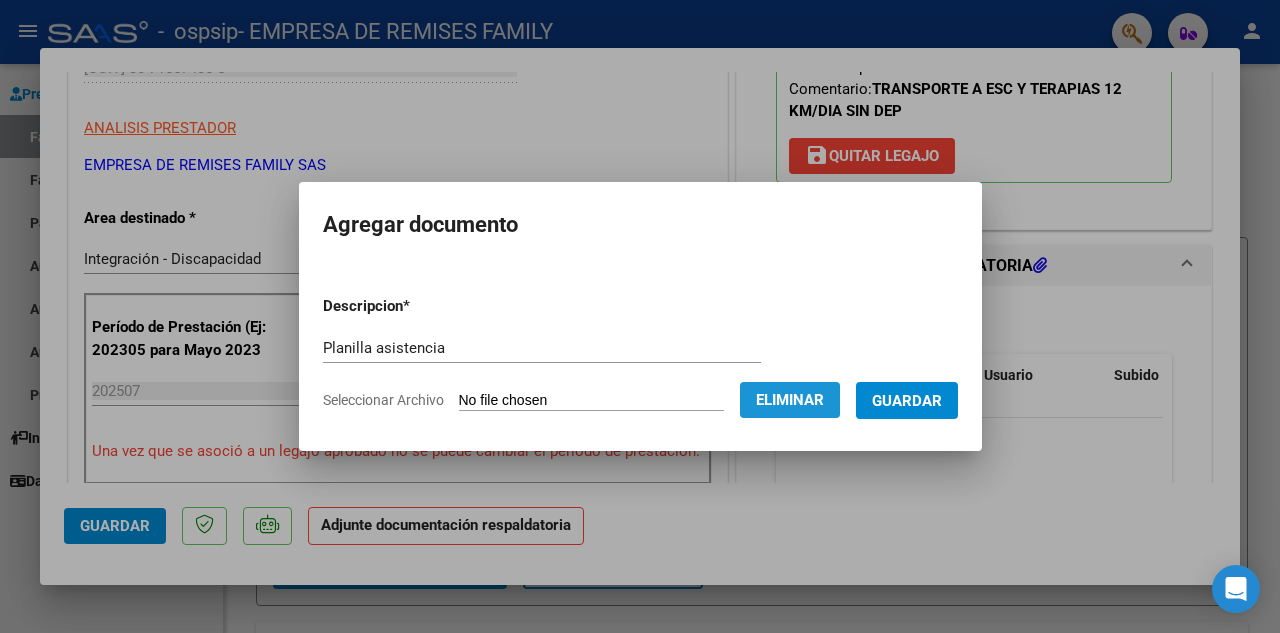 click on "Eliminar" 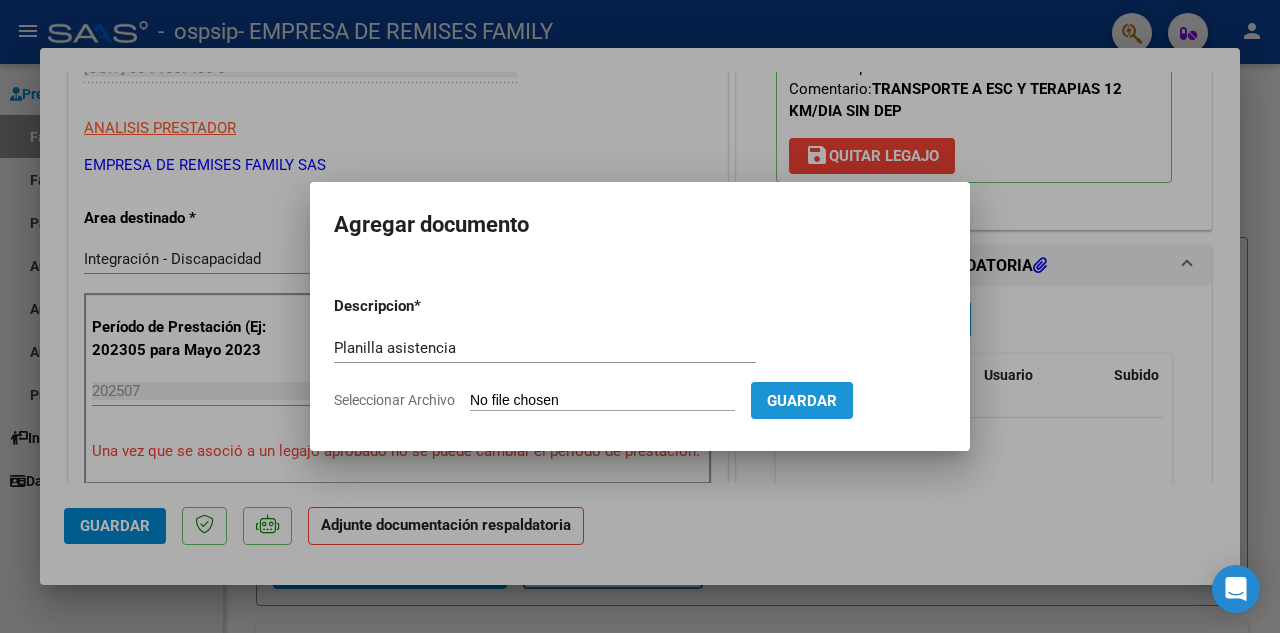 click on "Guardar" at bounding box center [802, 401] 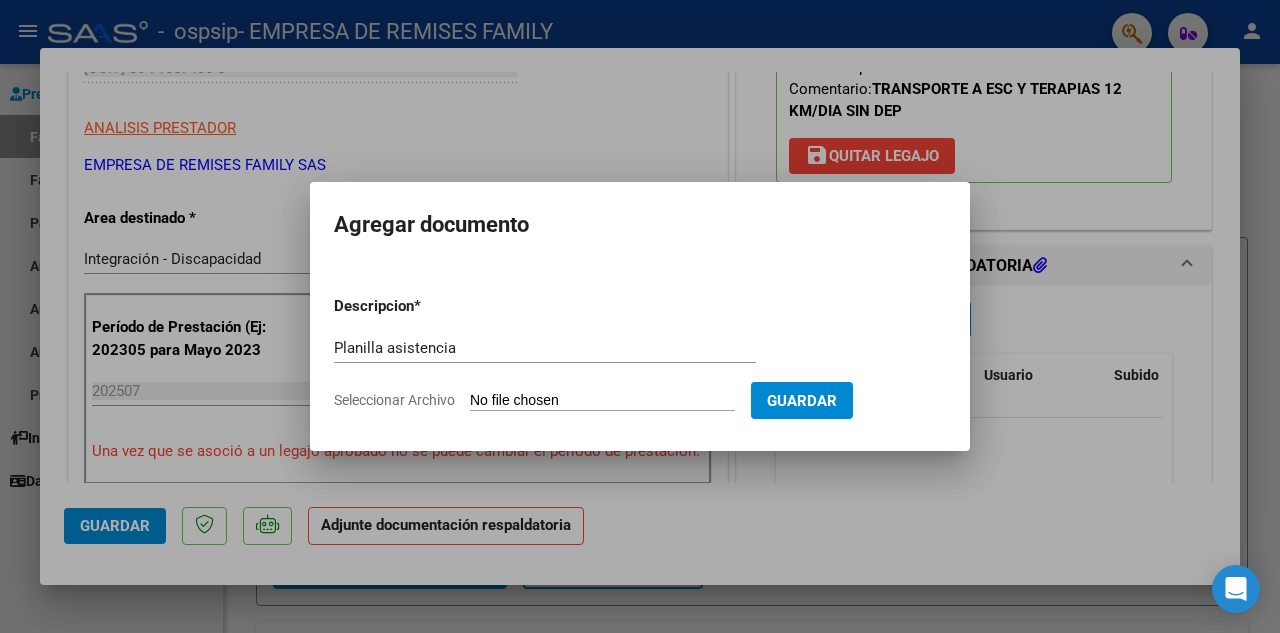 click on "Seleccionar Archivo" at bounding box center [602, 401] 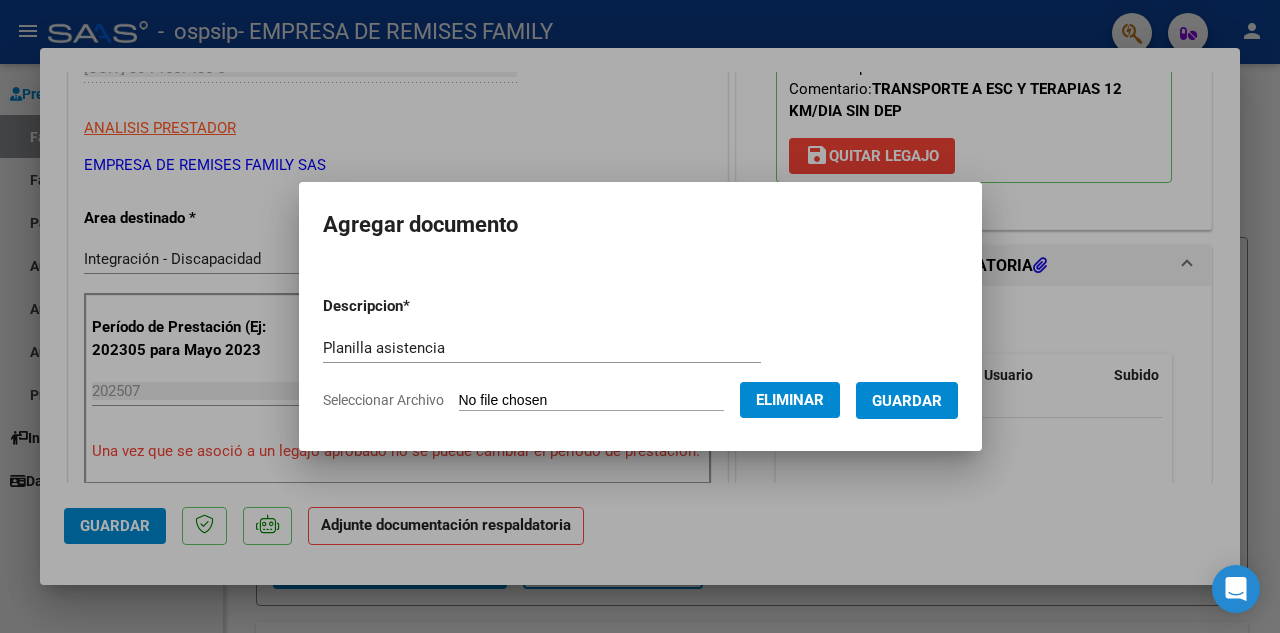 click on "Guardar" at bounding box center [907, 401] 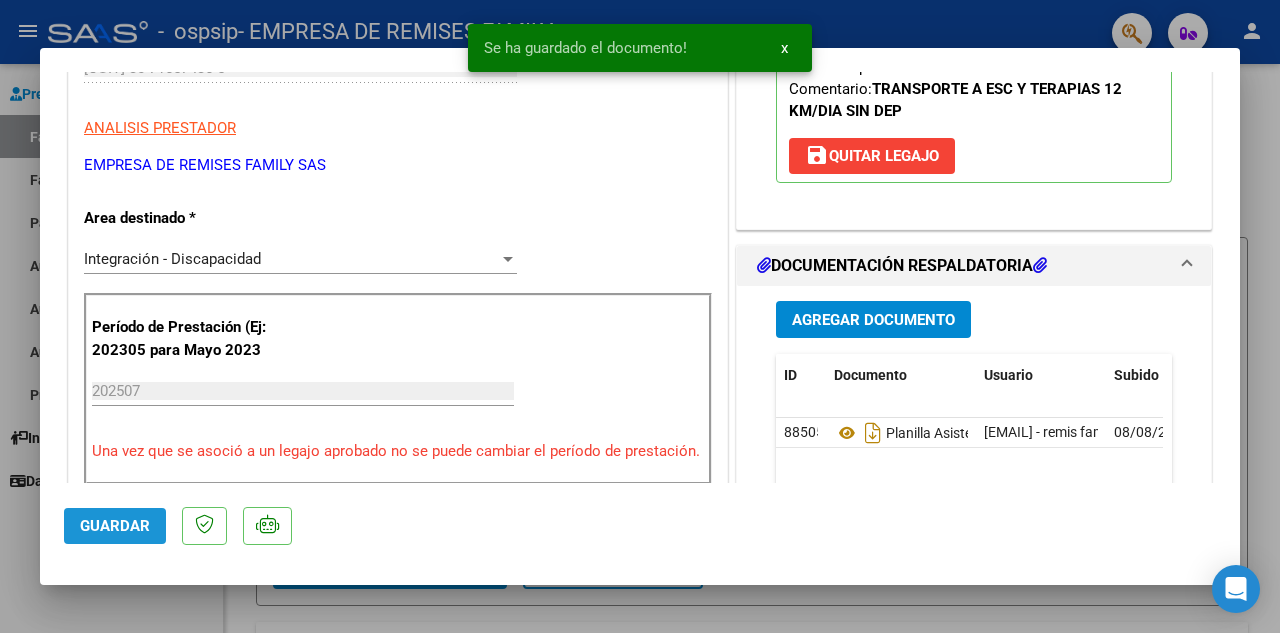 click on "Guardar" 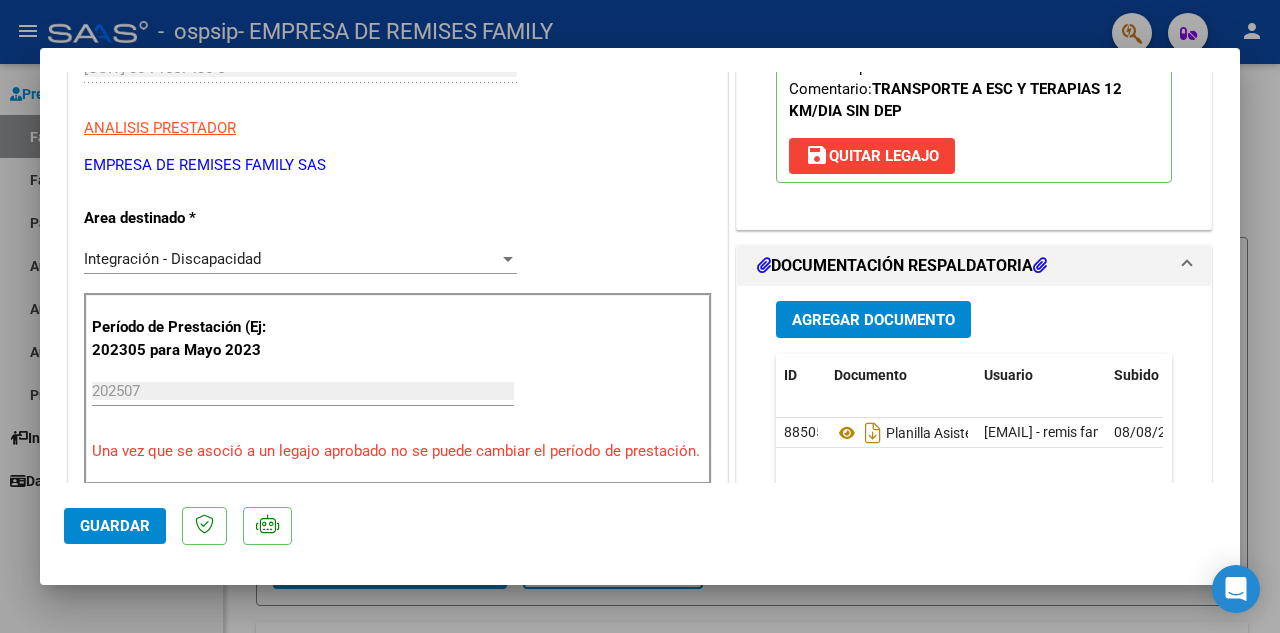 click at bounding box center [640, 316] 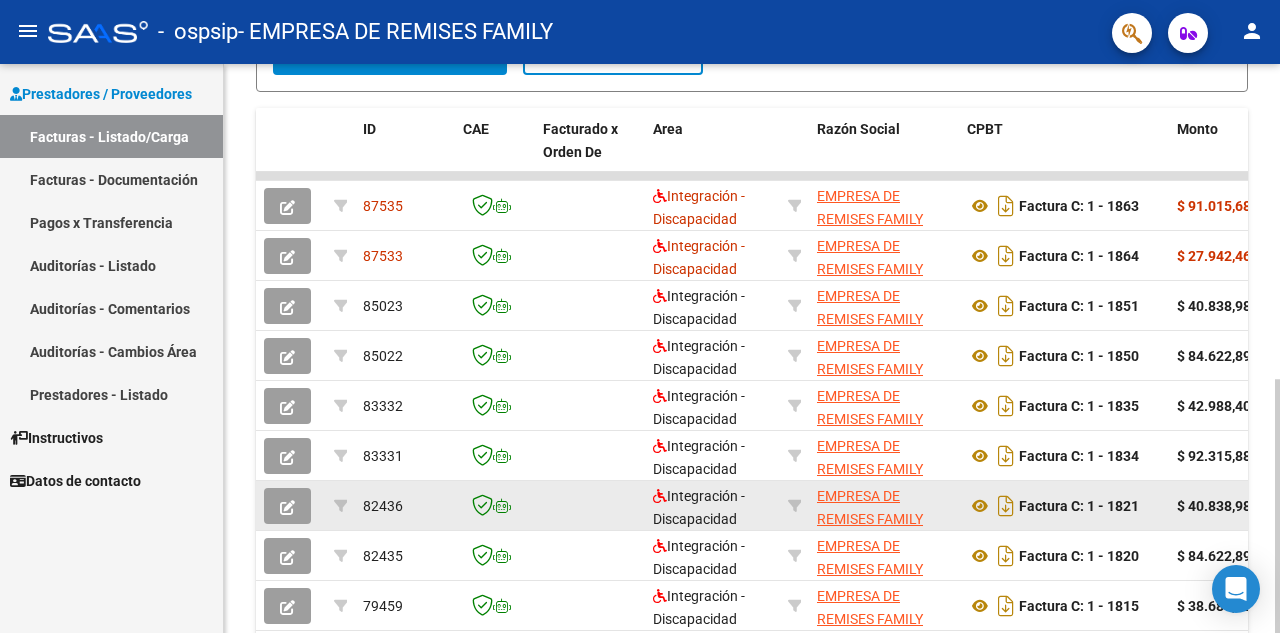 scroll, scrollTop: 500, scrollLeft: 0, axis: vertical 